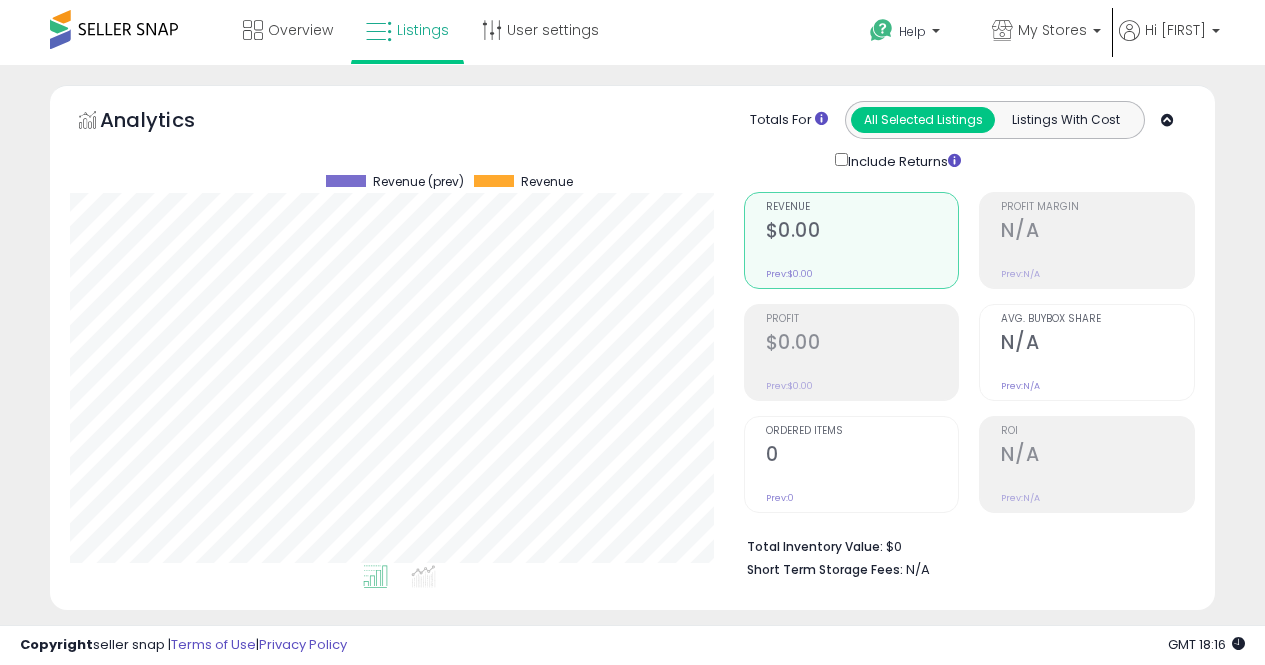select on "**" 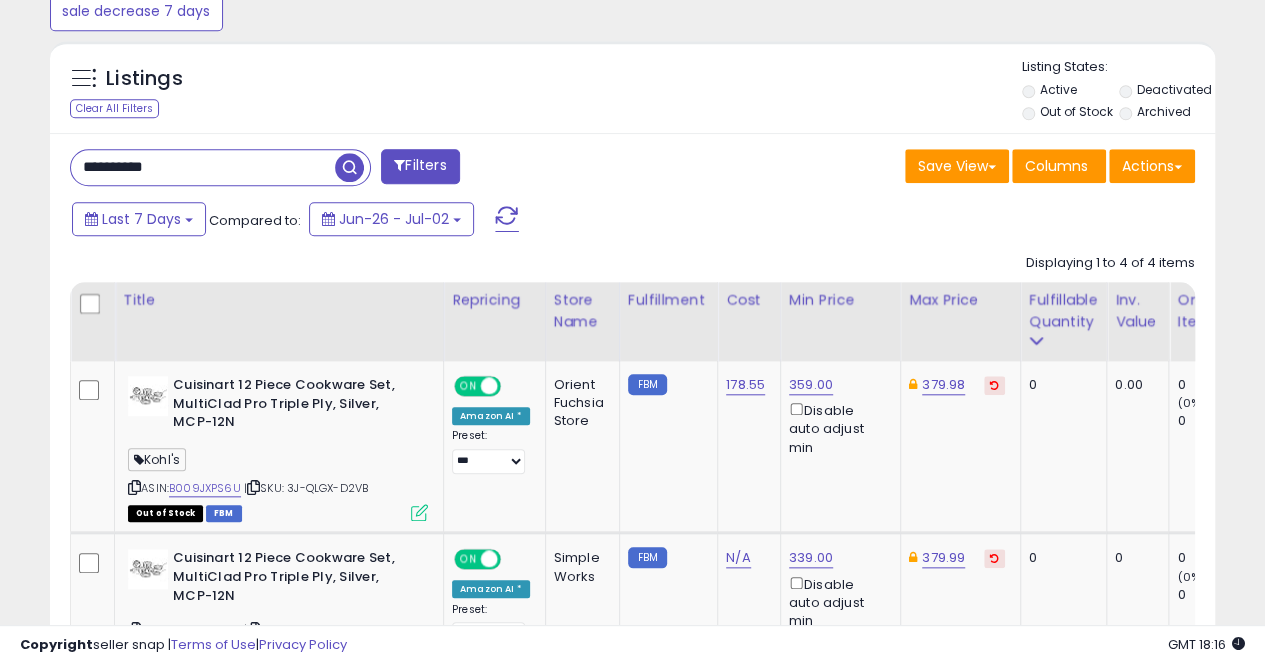 scroll, scrollTop: 999590, scrollLeft: 999326, axis: both 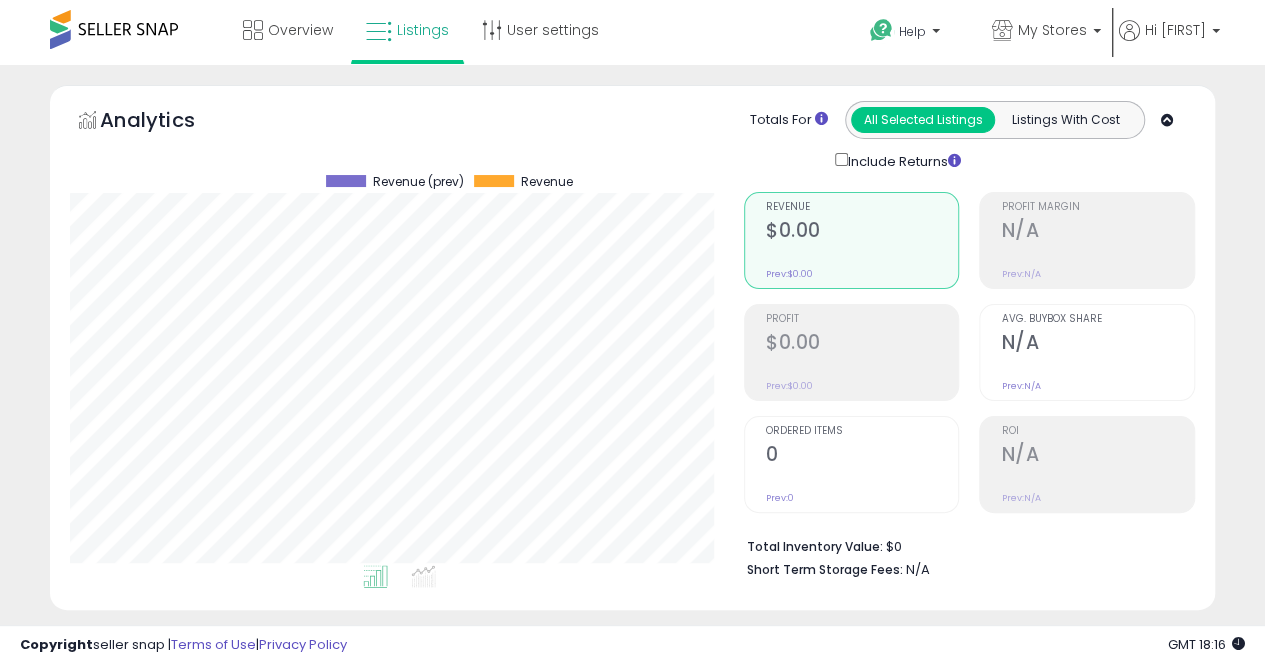 click at bounding box center [114, 29] 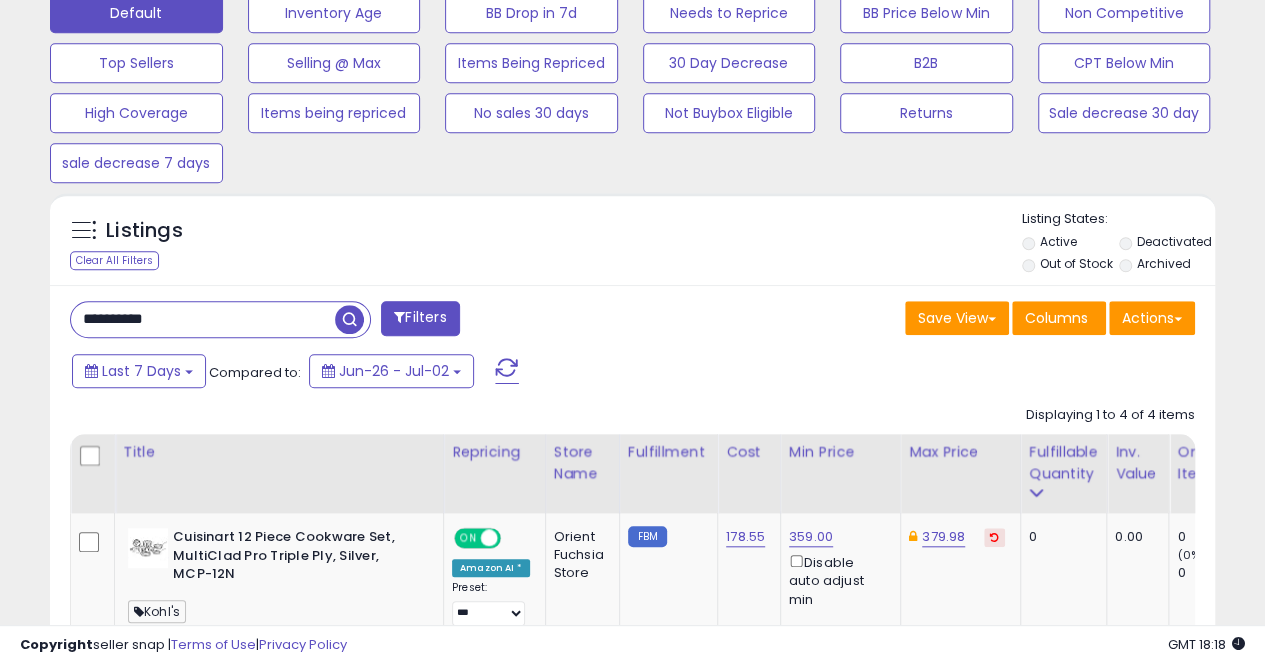 scroll, scrollTop: 641, scrollLeft: 0, axis: vertical 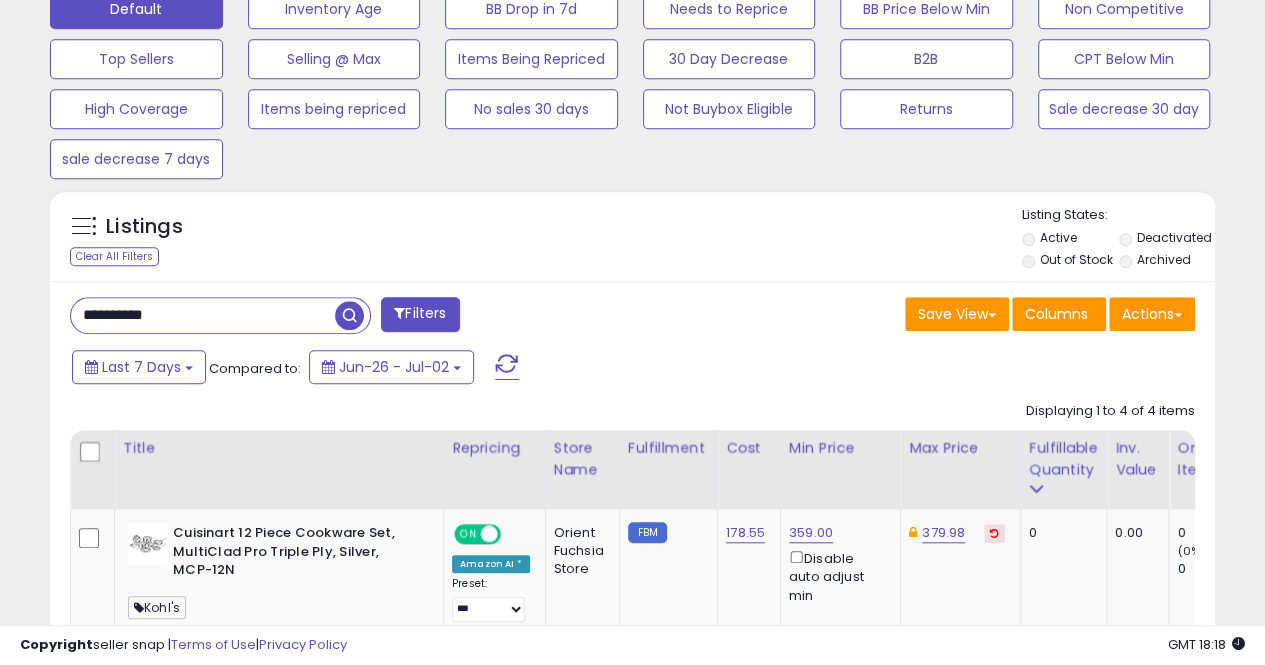 click on "**********" at bounding box center [203, 315] 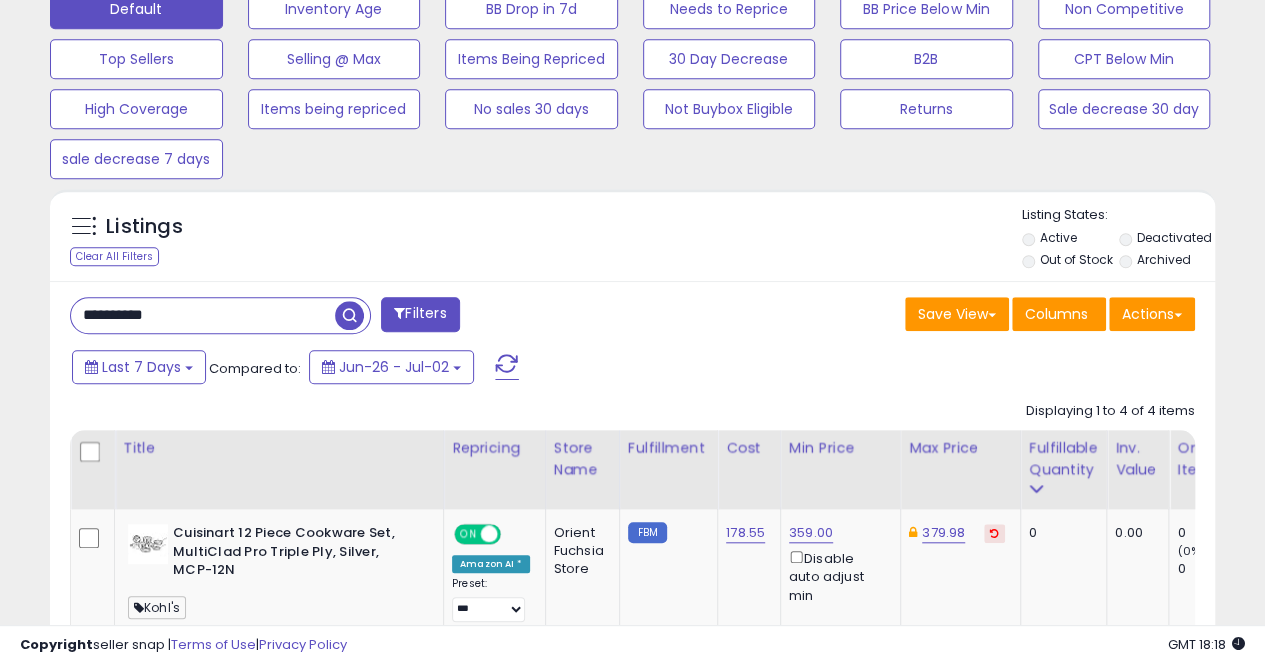 paste 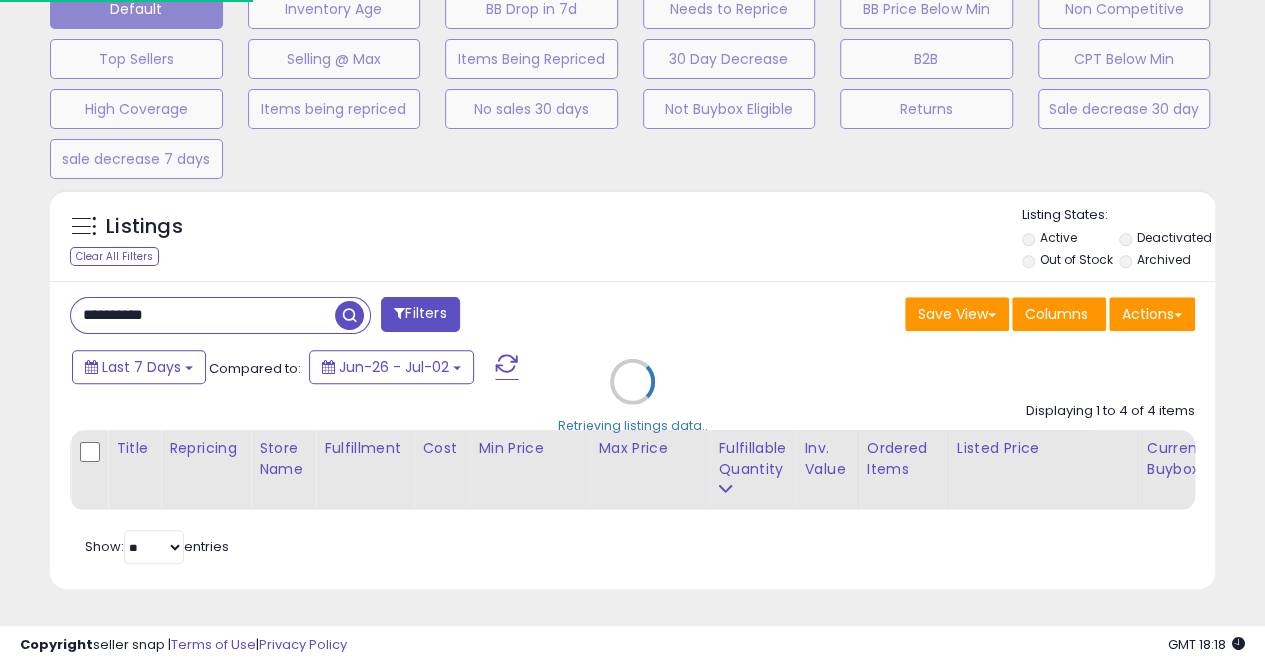 scroll, scrollTop: 999590, scrollLeft: 999317, axis: both 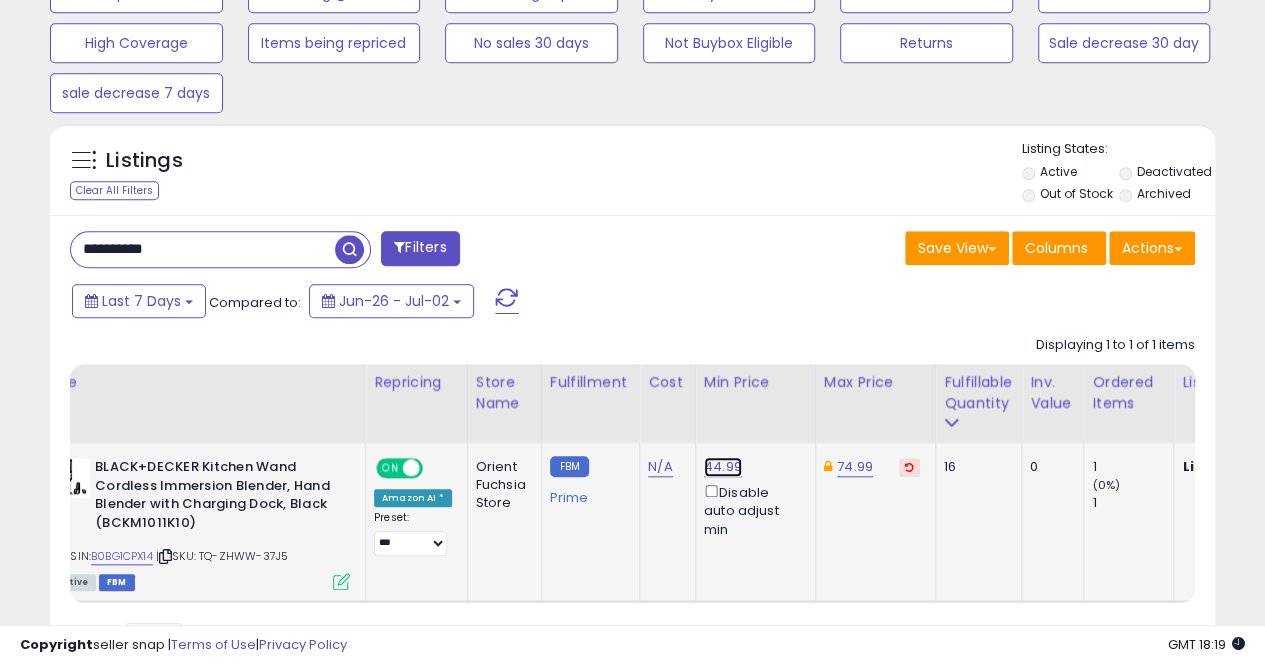 click on "44.99" at bounding box center [723, 467] 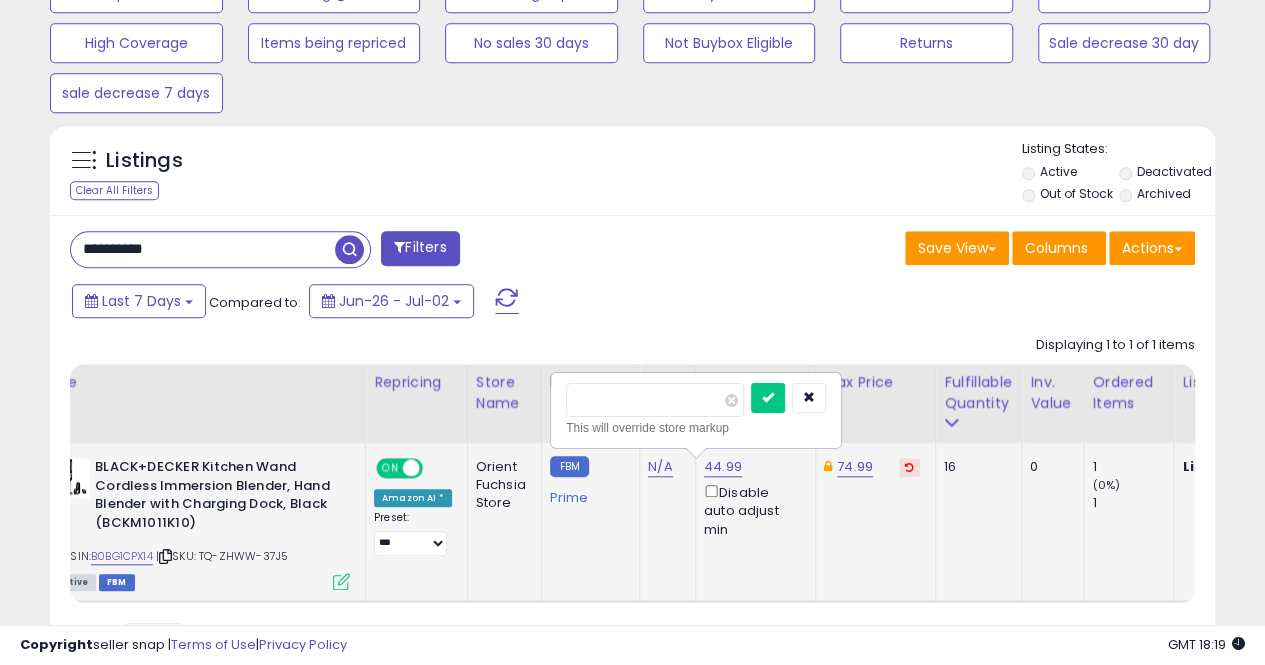type on "*****" 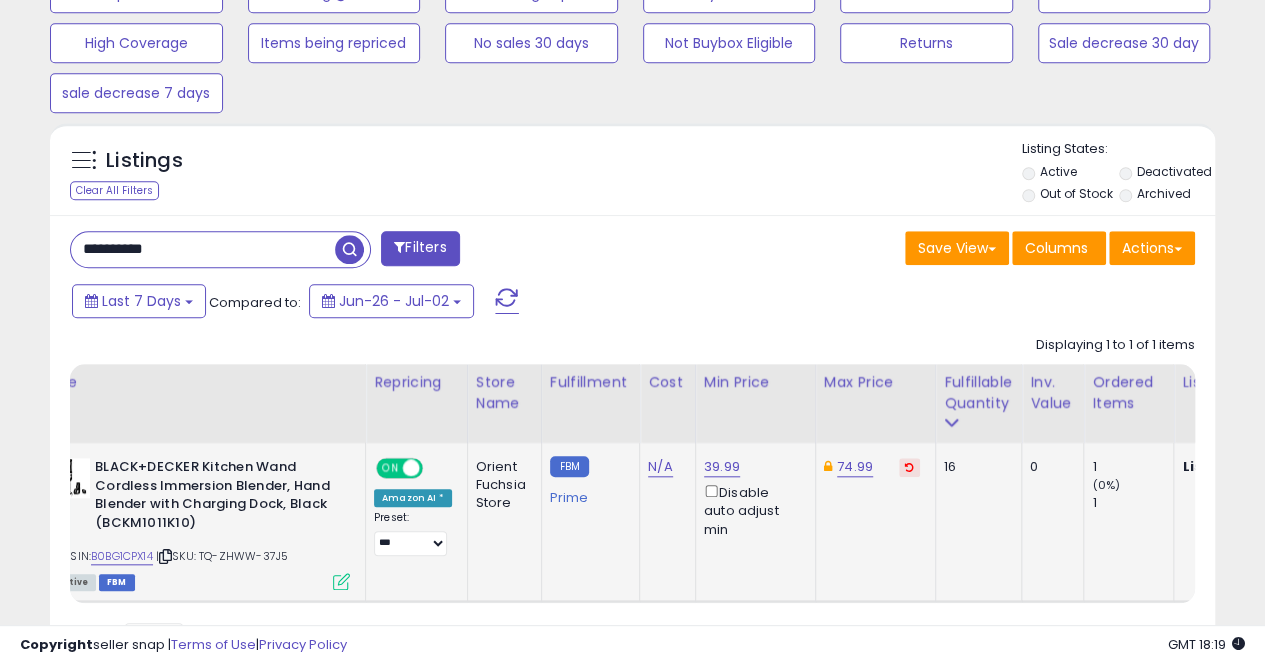 scroll, scrollTop: 707, scrollLeft: 0, axis: vertical 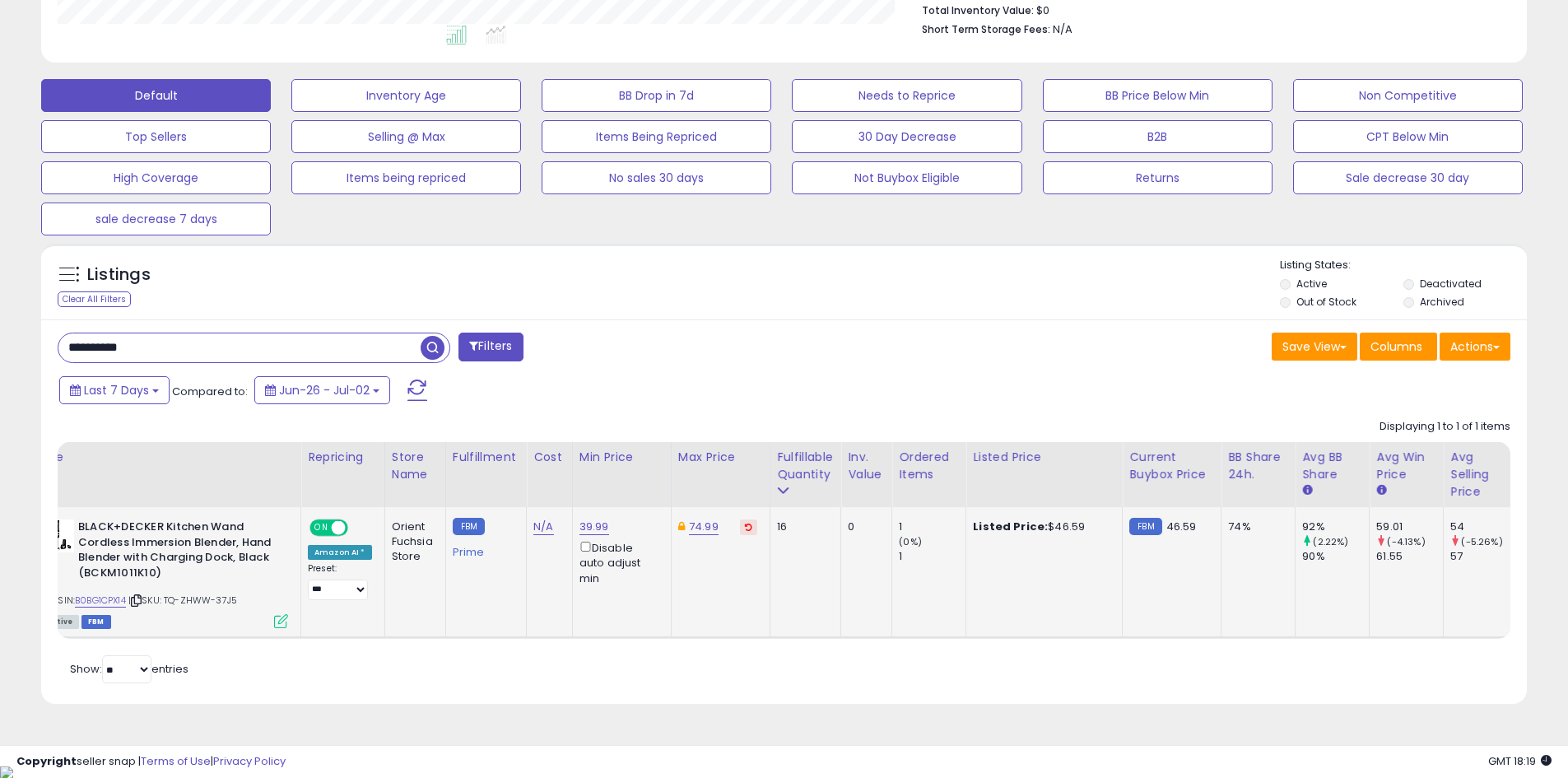click on "**********" at bounding box center [240, 347] 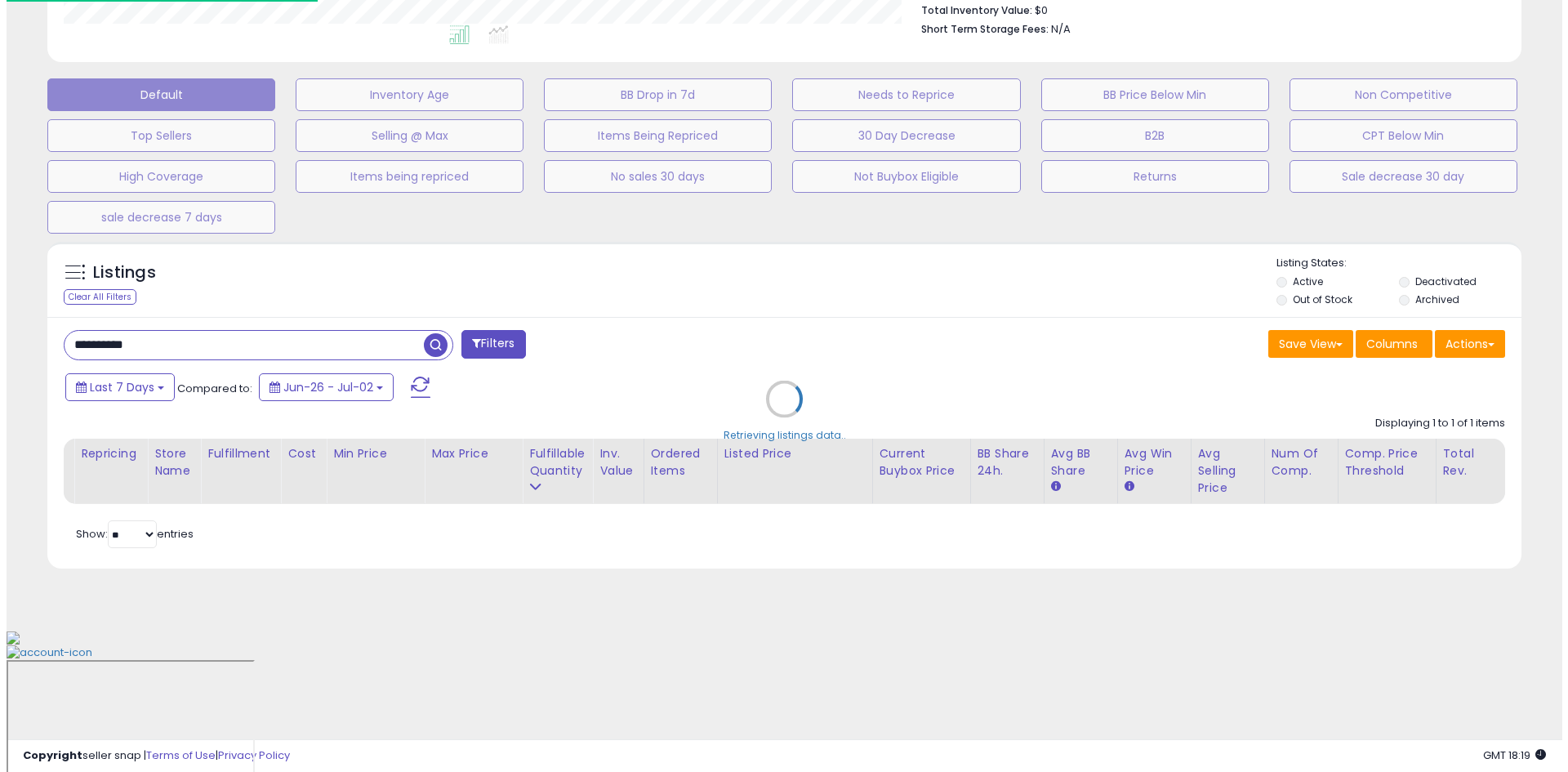 scroll, scrollTop: 306, scrollLeft: 0, axis: vertical 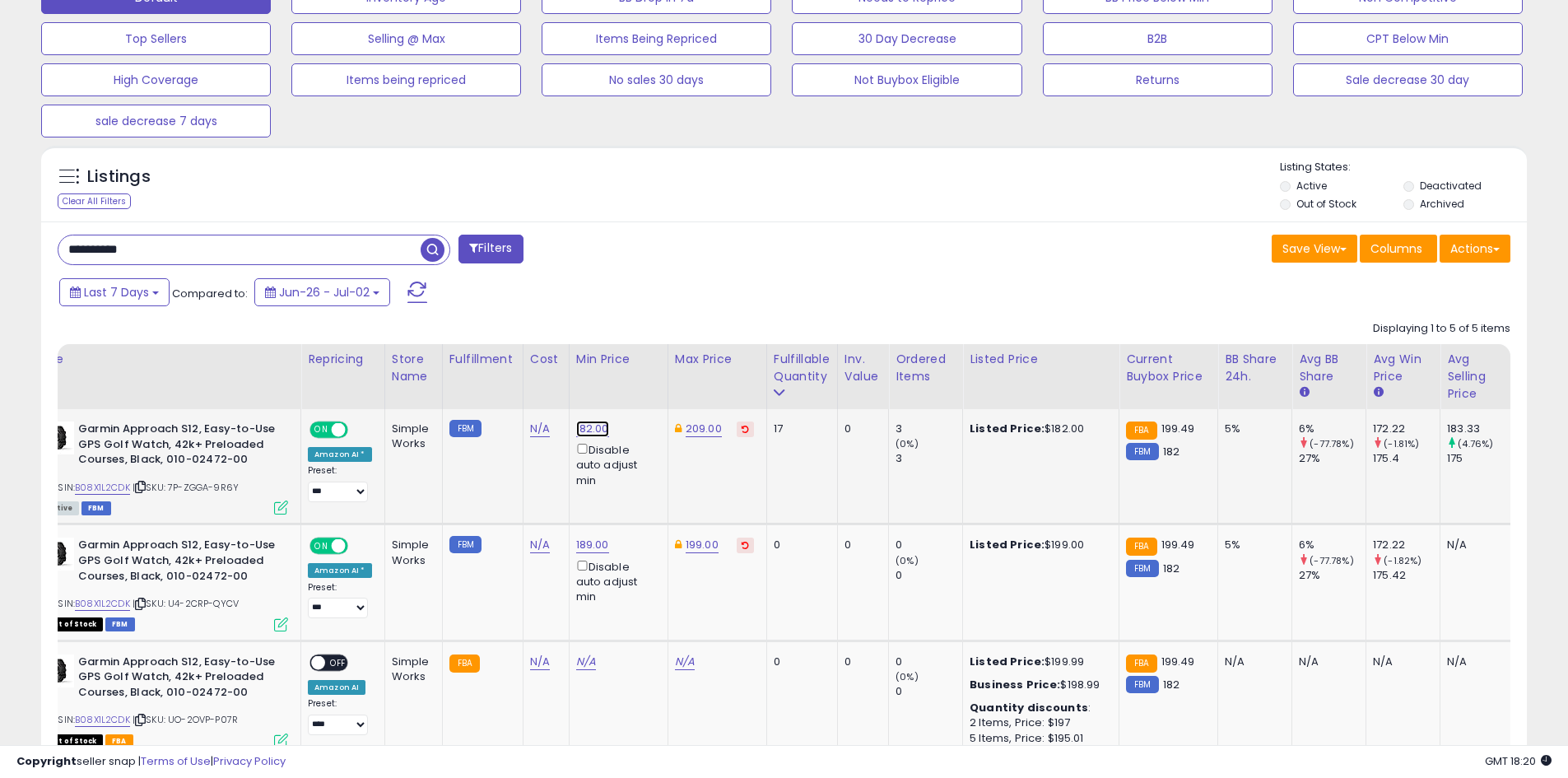 click on "182.00" at bounding box center [593, 429] 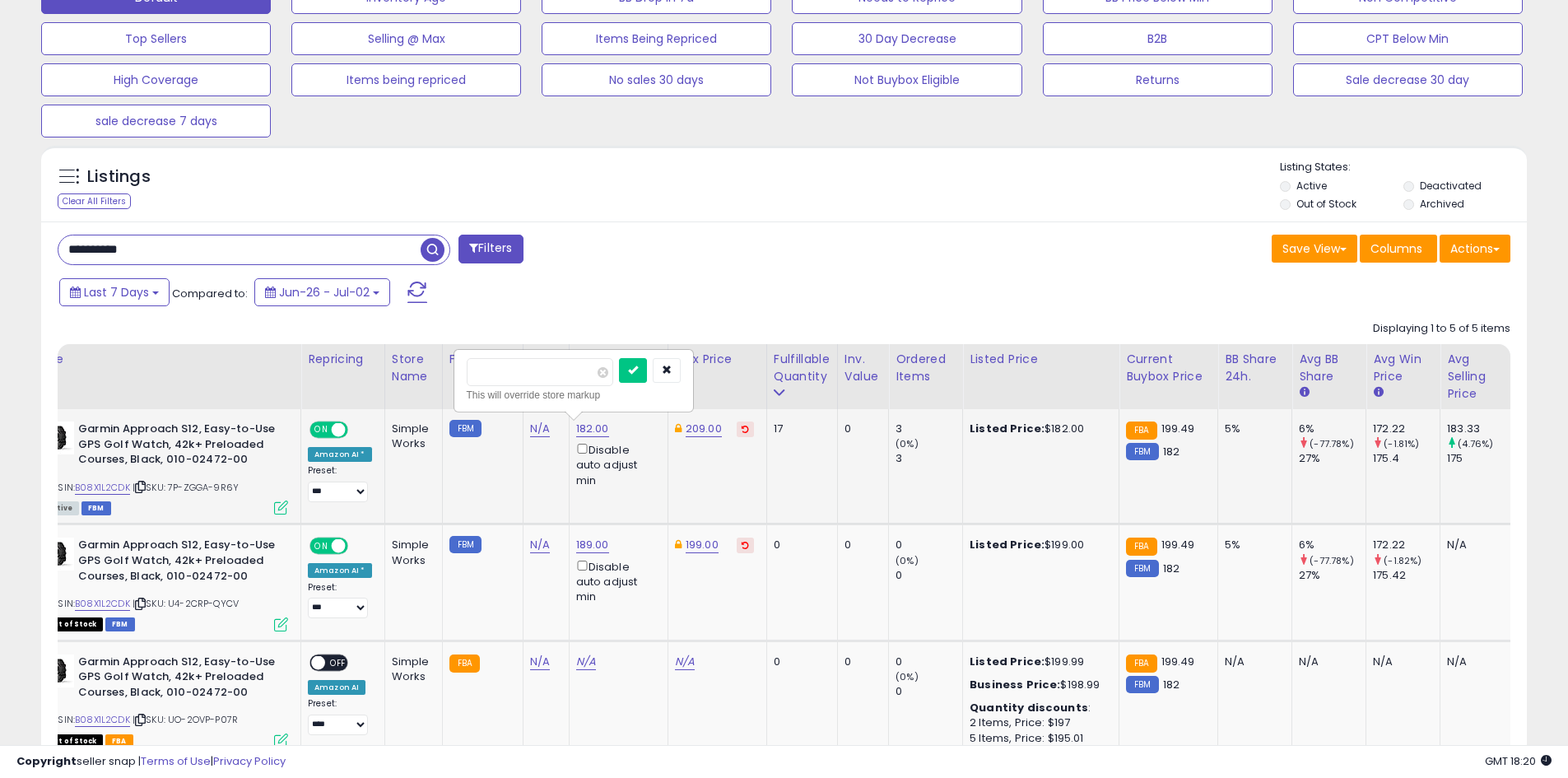 type on "***" 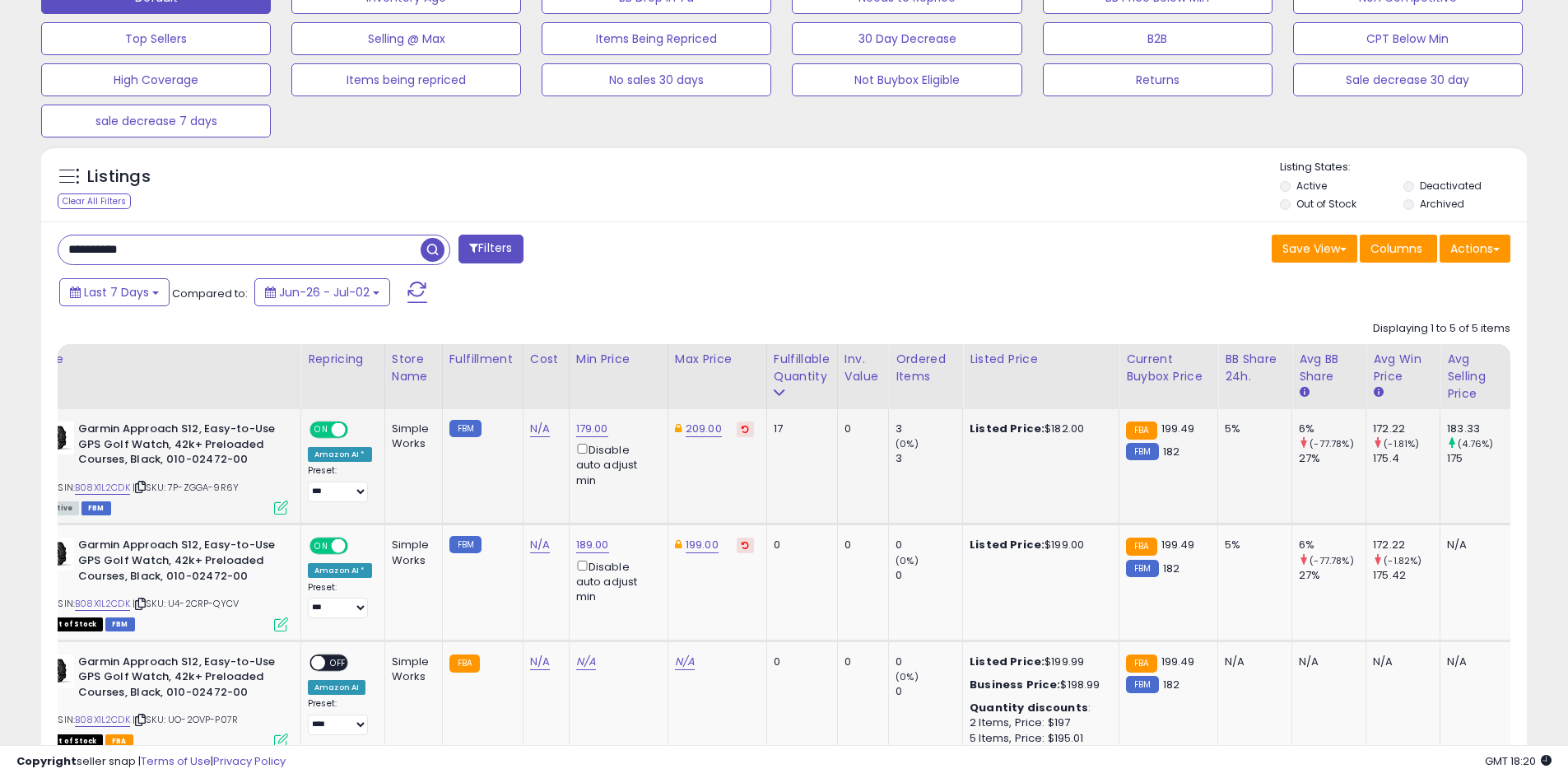 click on "**********" at bounding box center (240, 249) 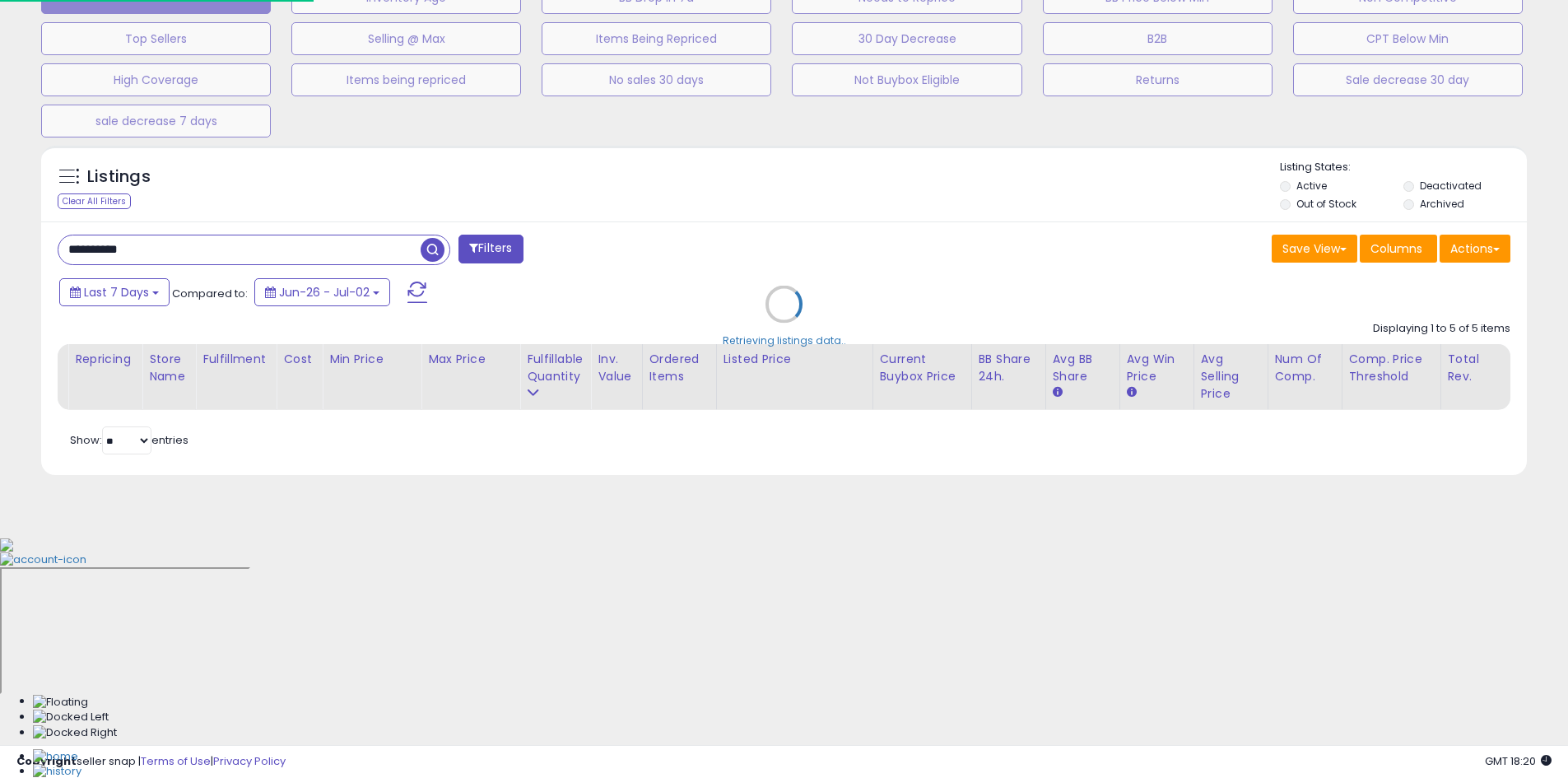 scroll, scrollTop: 822943, scrollLeft: 822228, axis: both 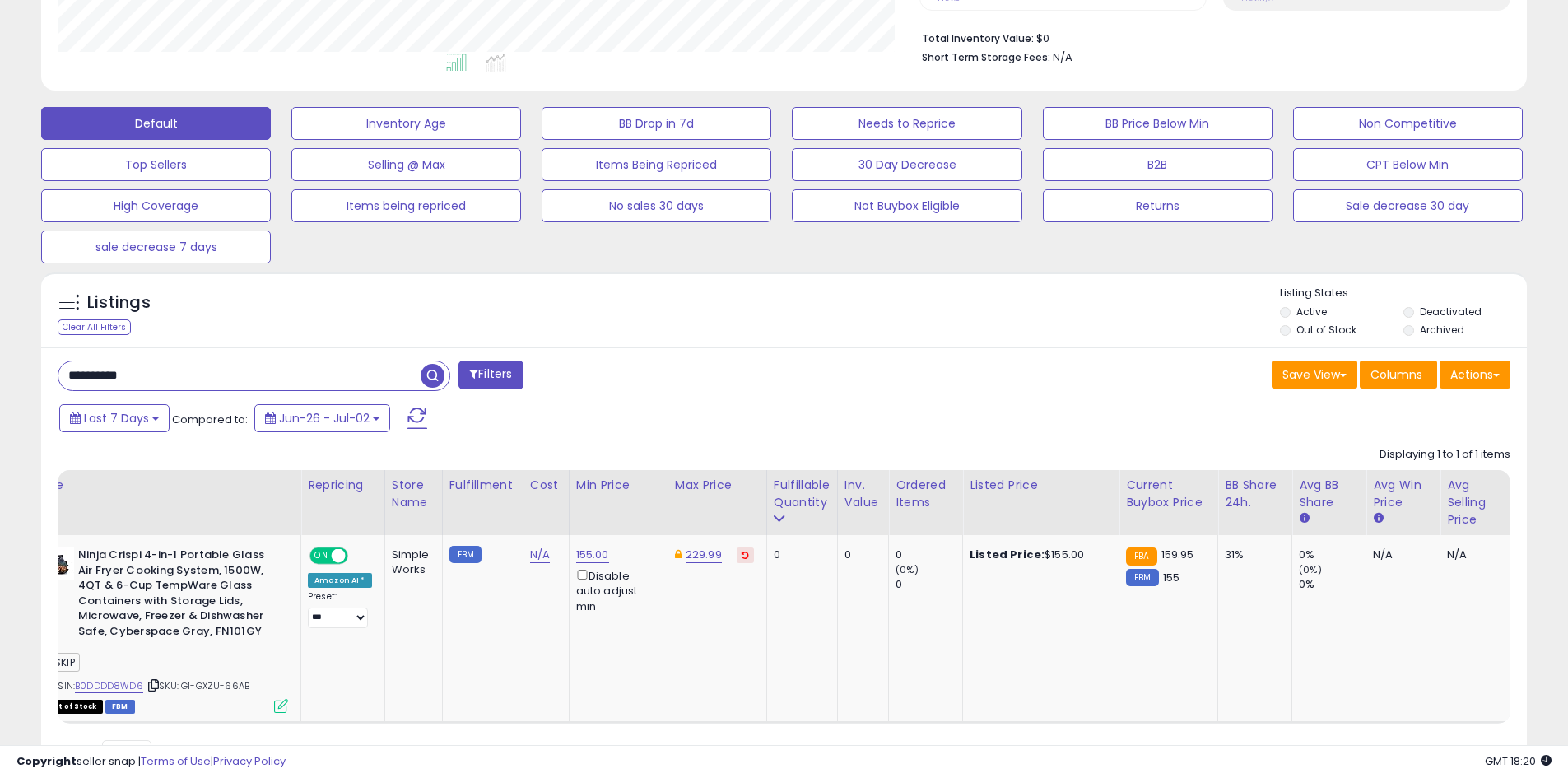 click on "**********" at bounding box center (240, 375) 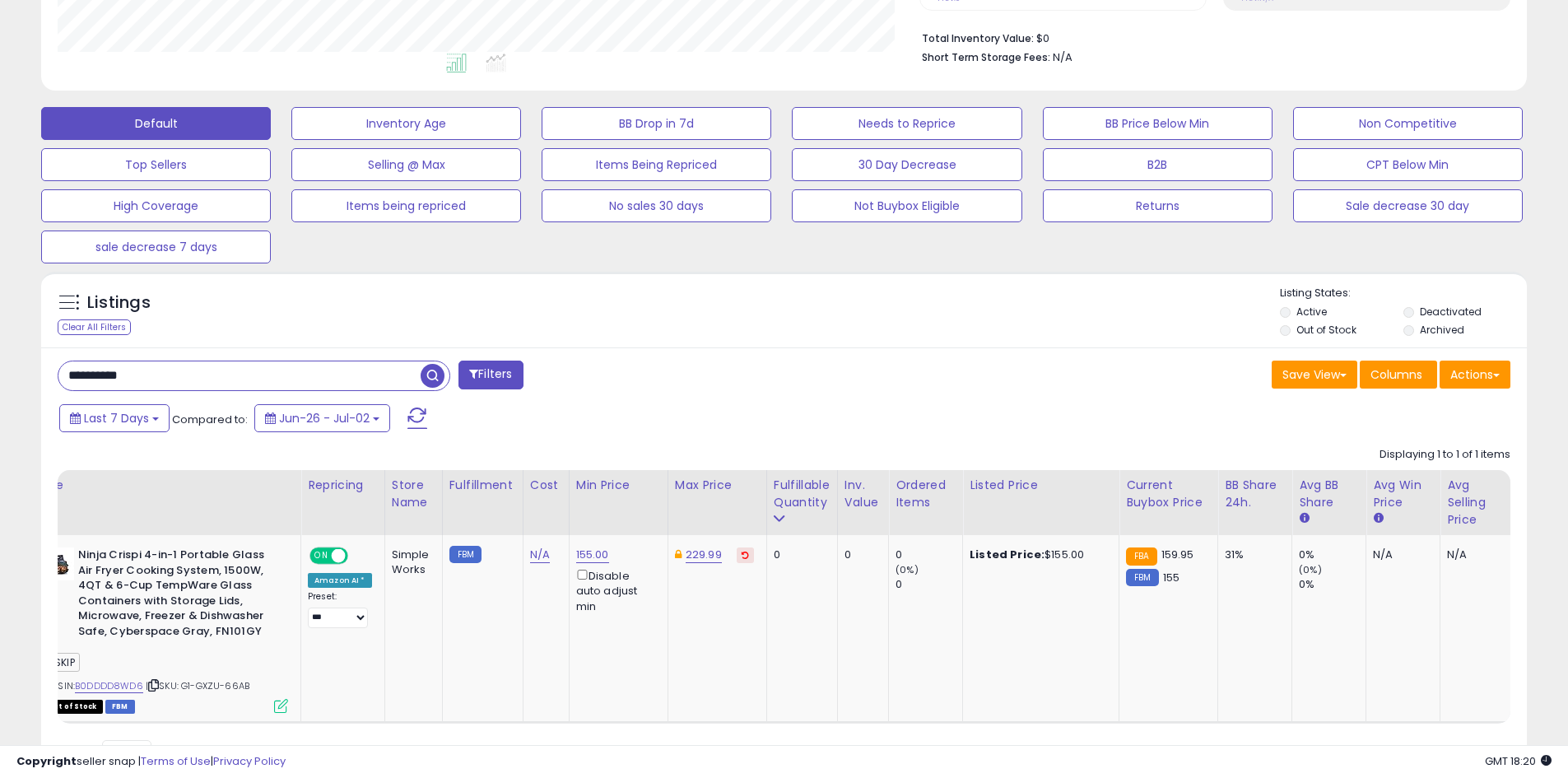 paste 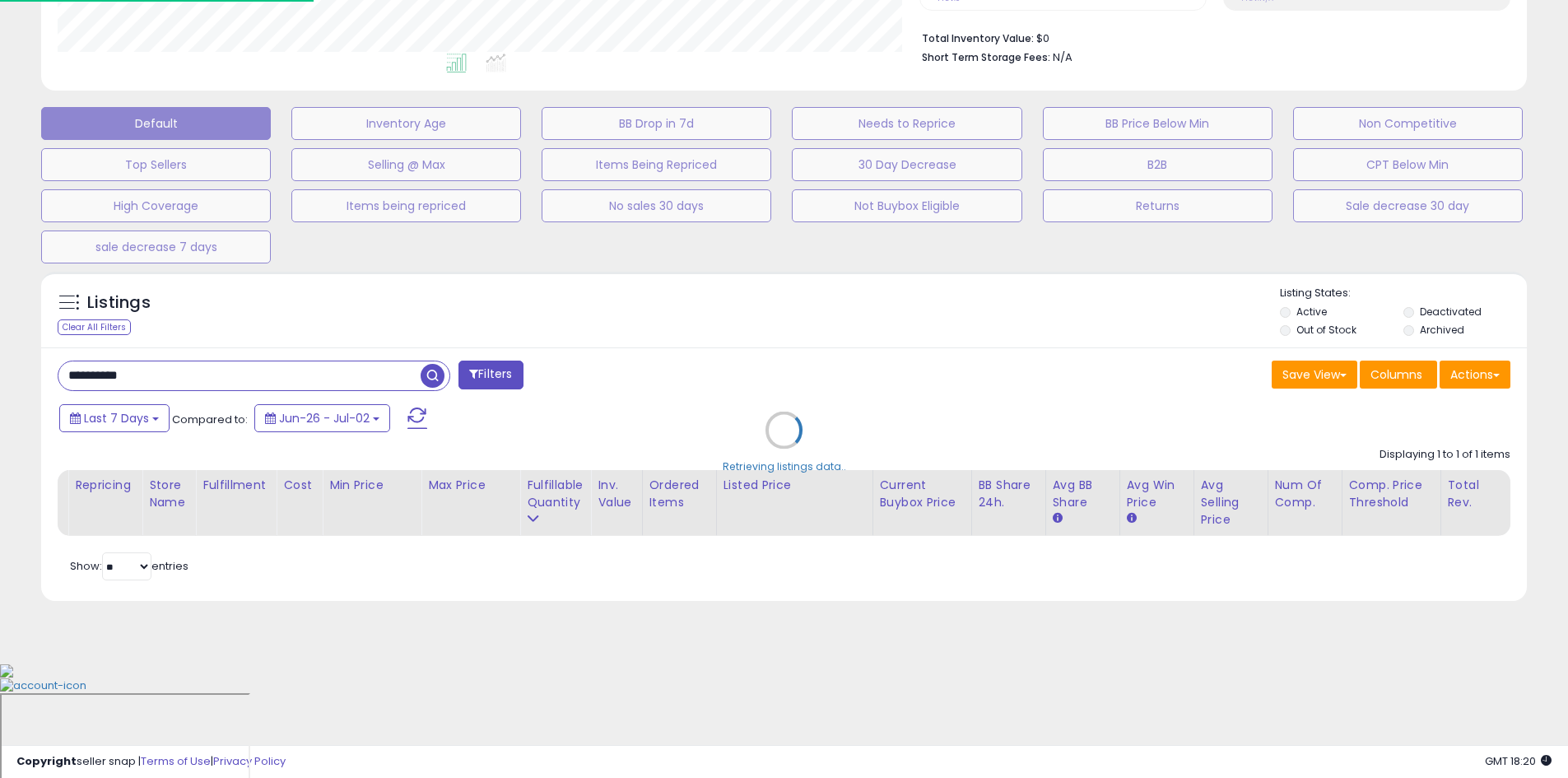 scroll, scrollTop: 822943, scrollLeft: 822228, axis: both 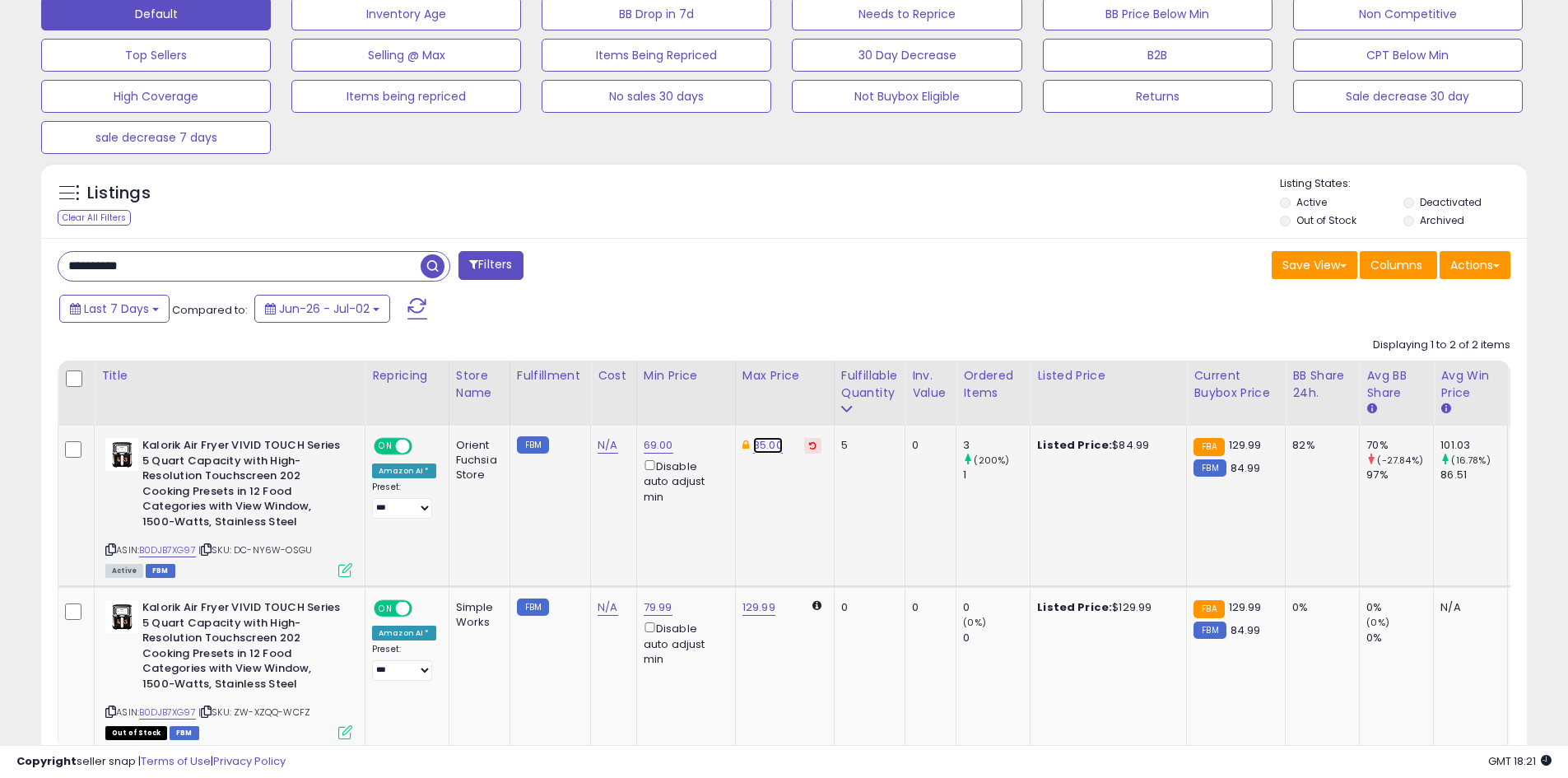 click on "85.00" at bounding box center (768, 445) 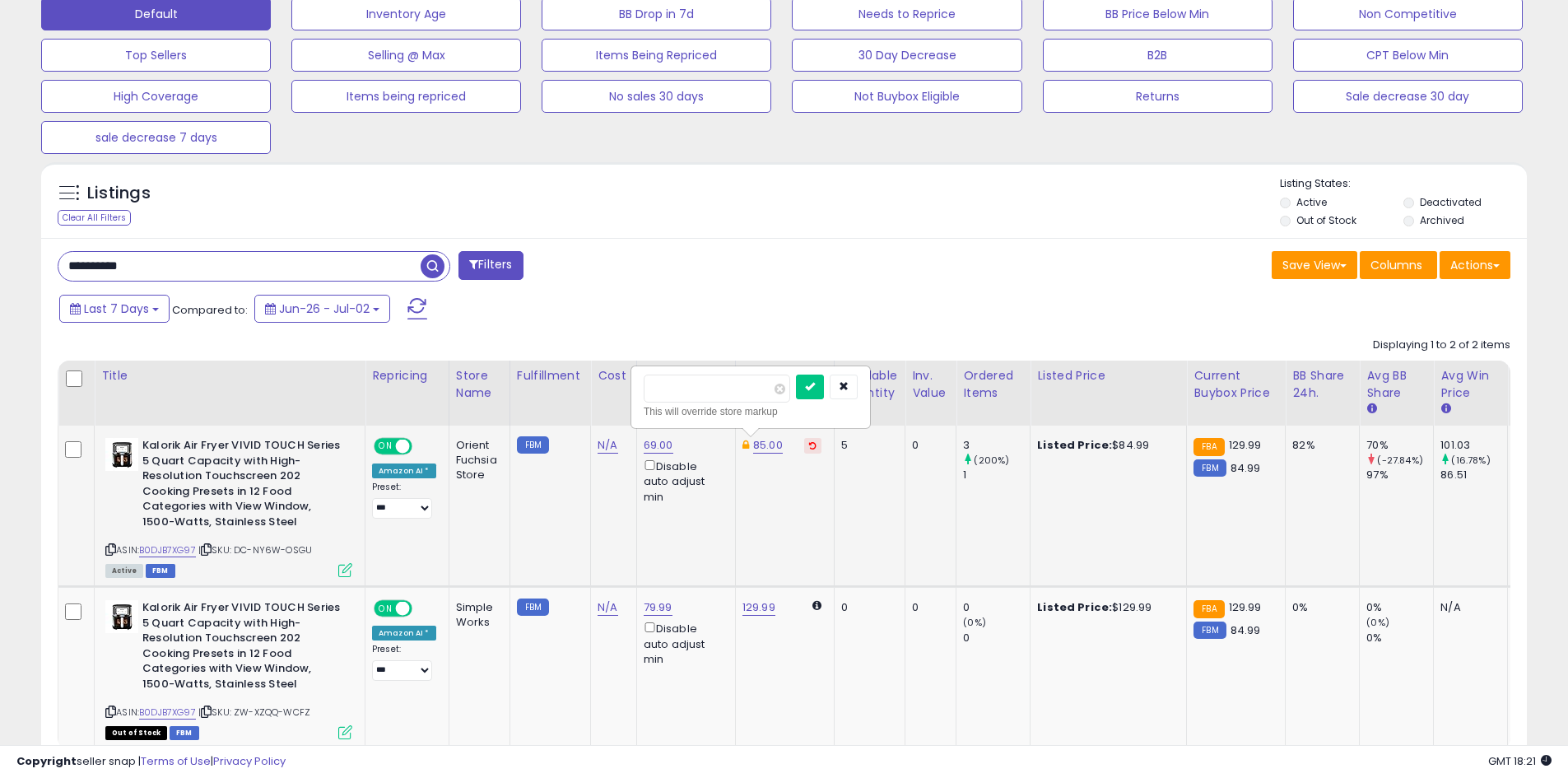 type on "*" 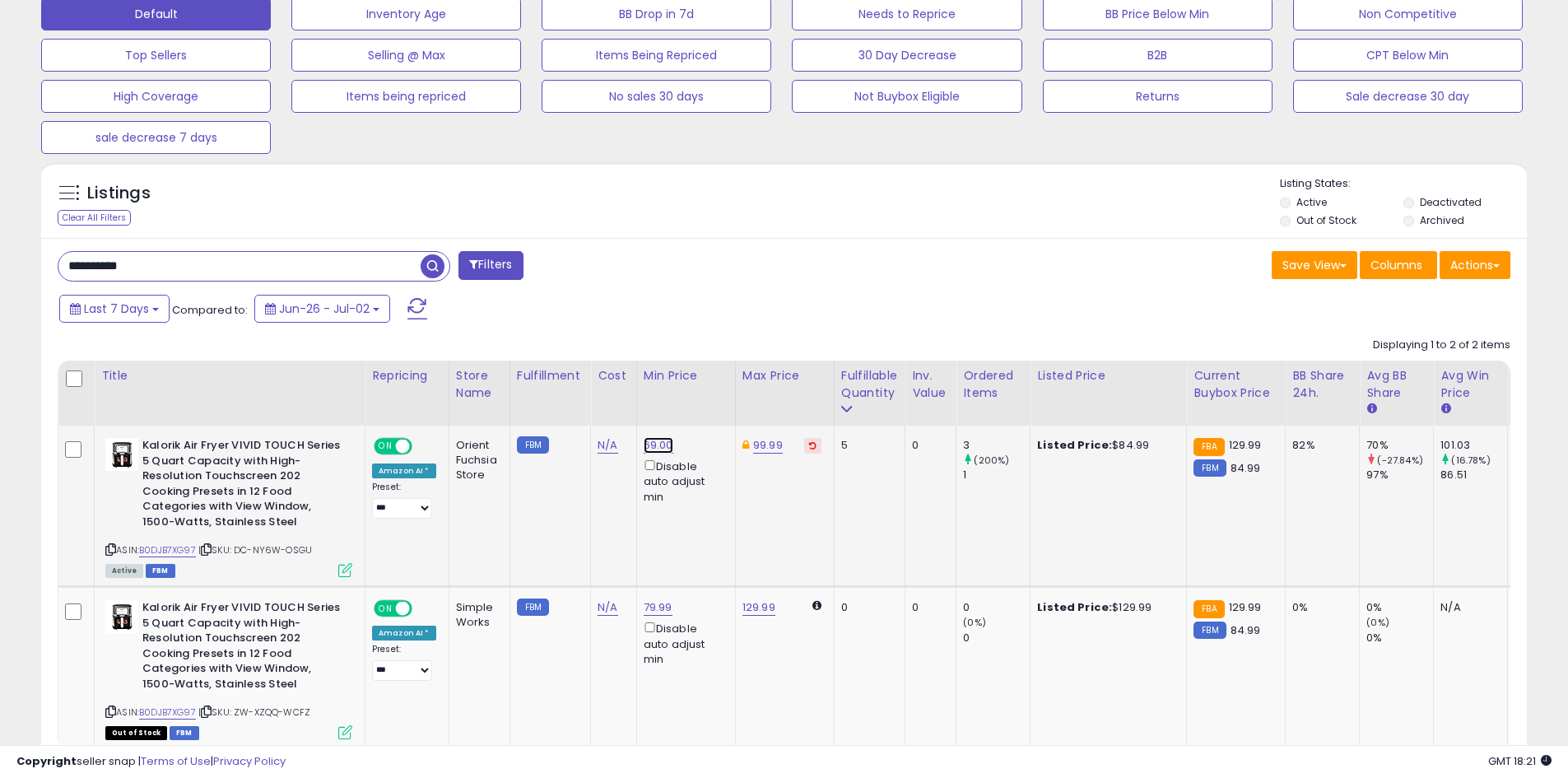 click on "69.00" at bounding box center [658, 445] 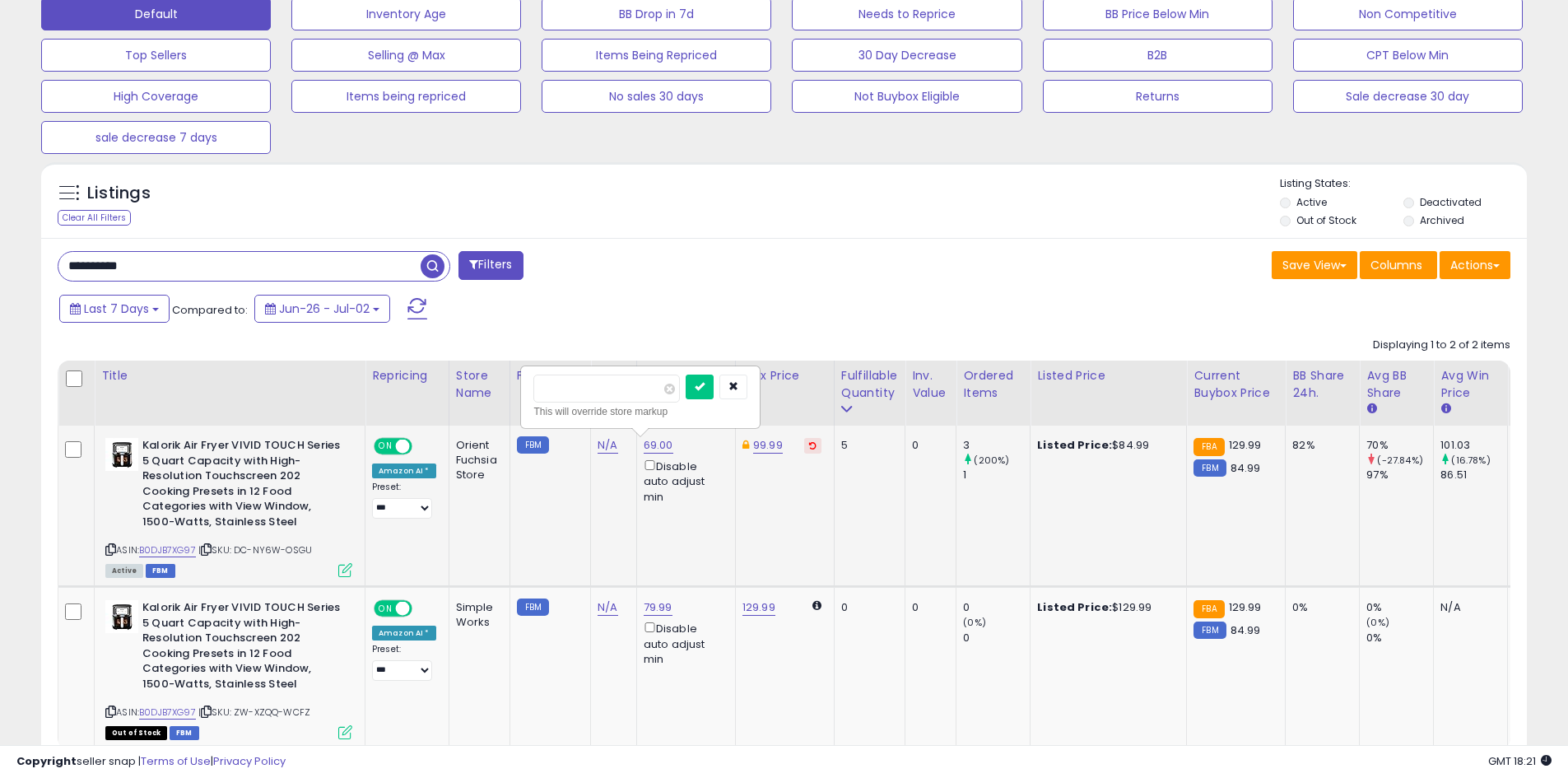 type on "**" 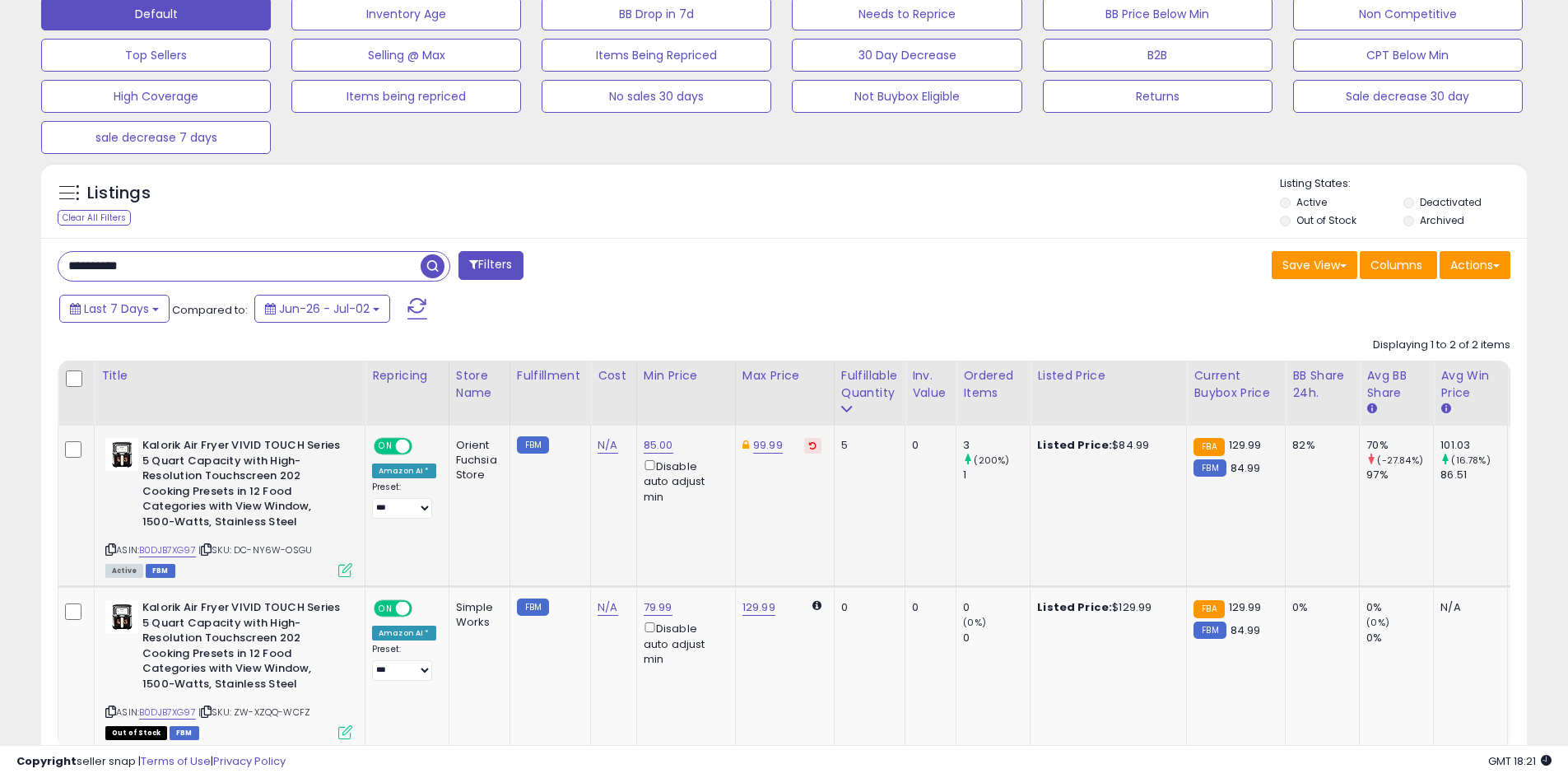 click on "85.00  Disable auto adjust min" 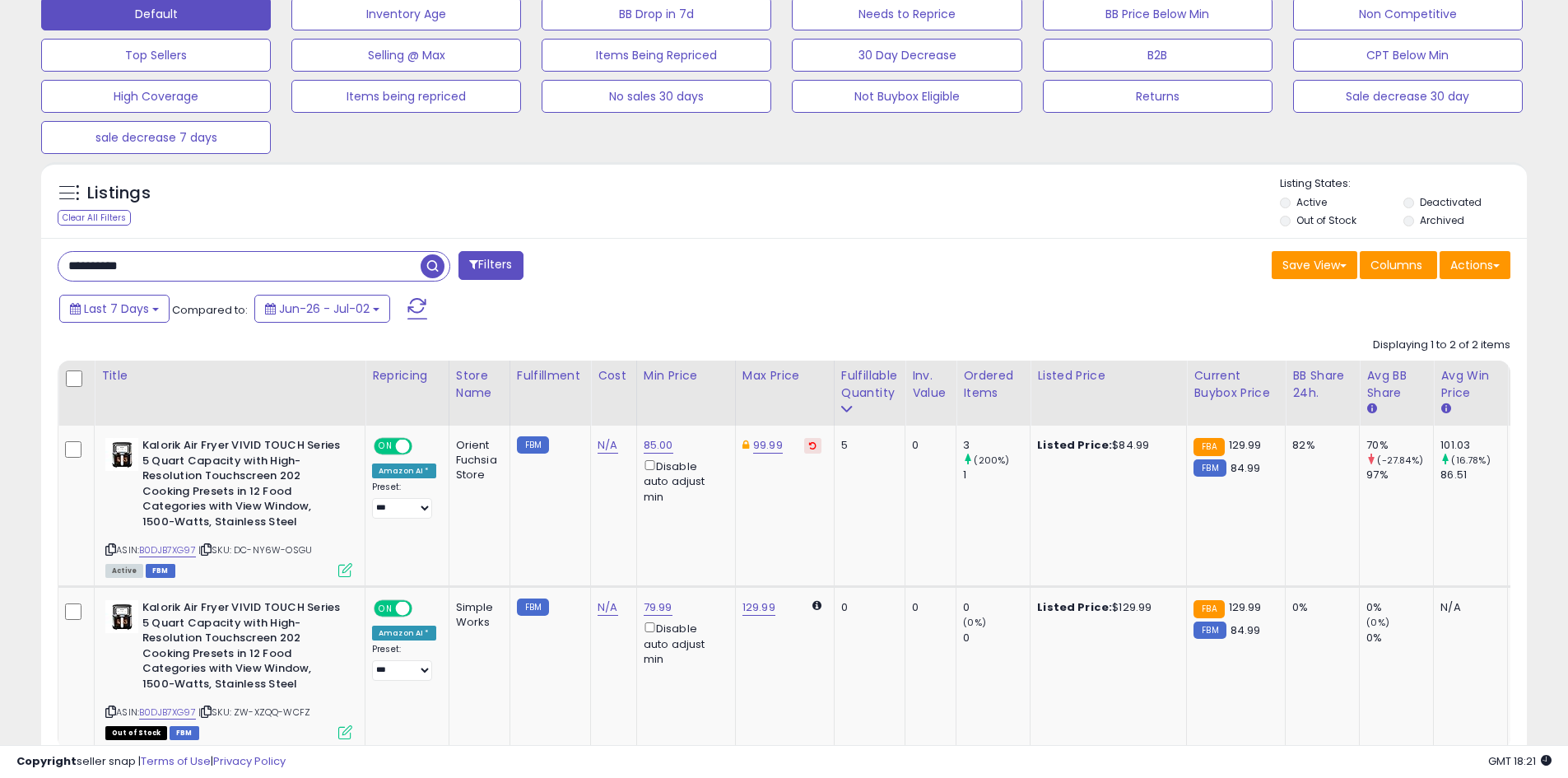 click on "**********" at bounding box center [240, 266] 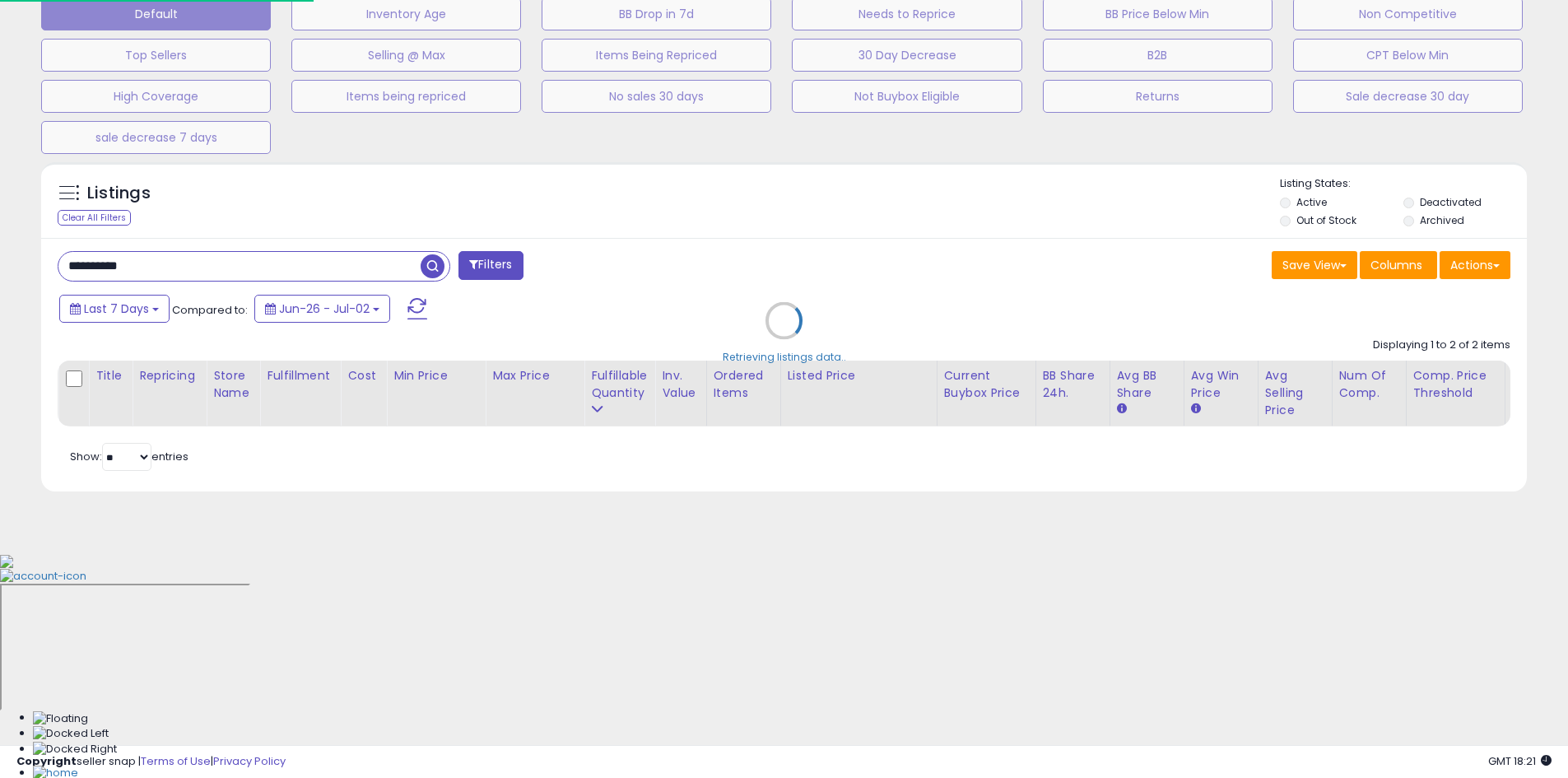 scroll, scrollTop: 822943, scrollLeft: 822228, axis: both 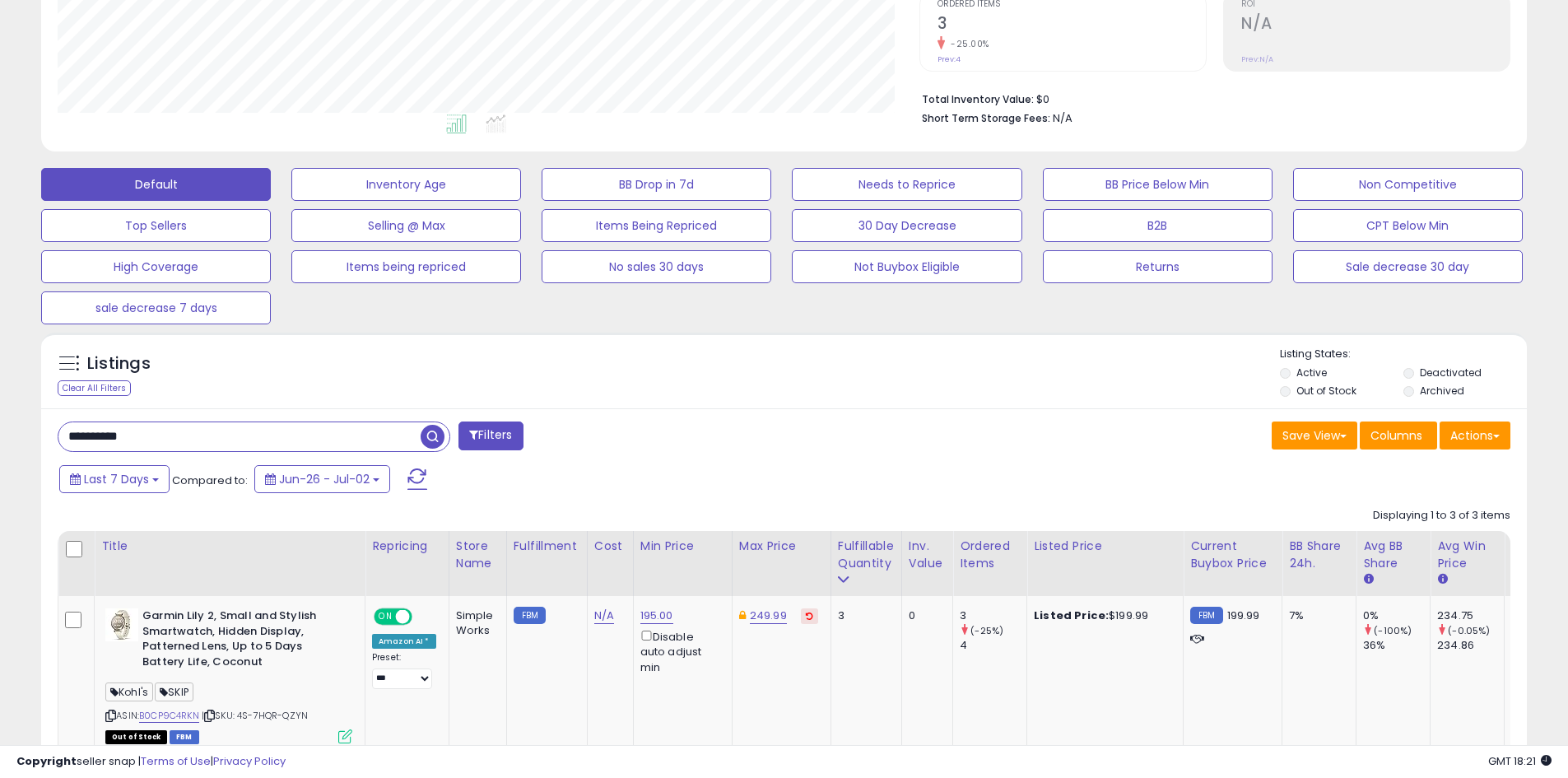 click on "**********" at bounding box center [240, 436] 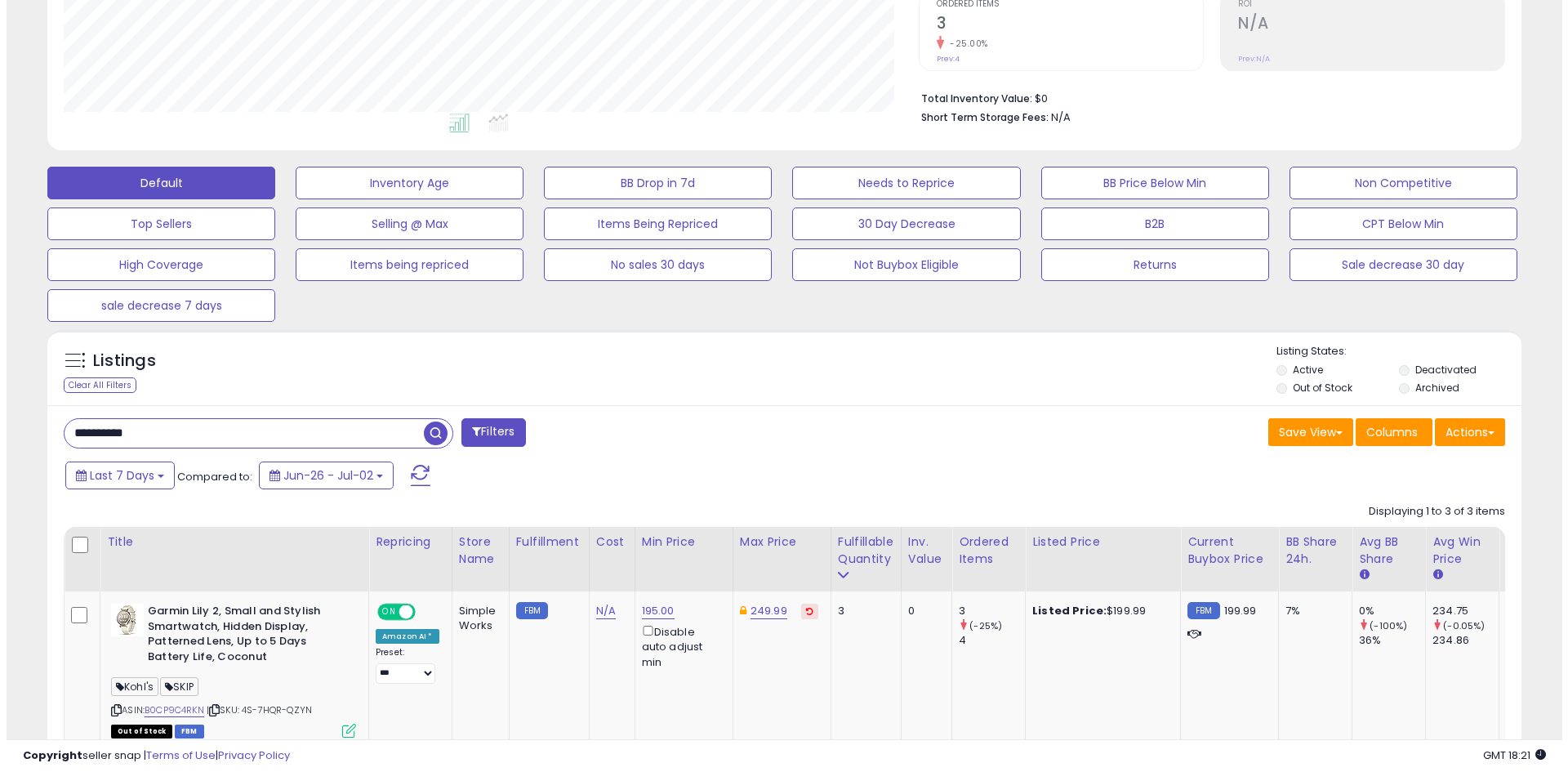 scroll, scrollTop: 306, scrollLeft: 0, axis: vertical 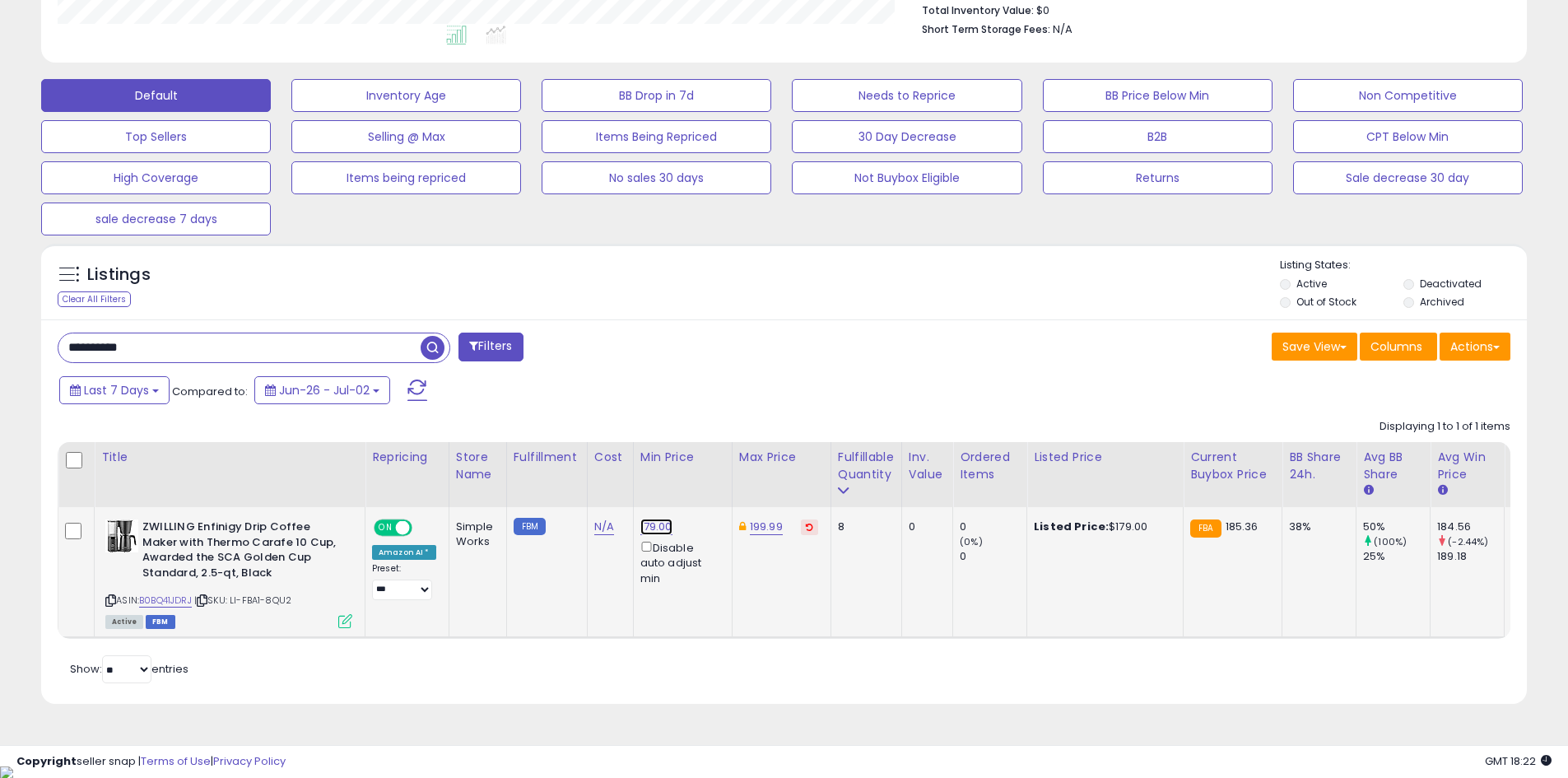 click on "179.00" at bounding box center [656, 527] 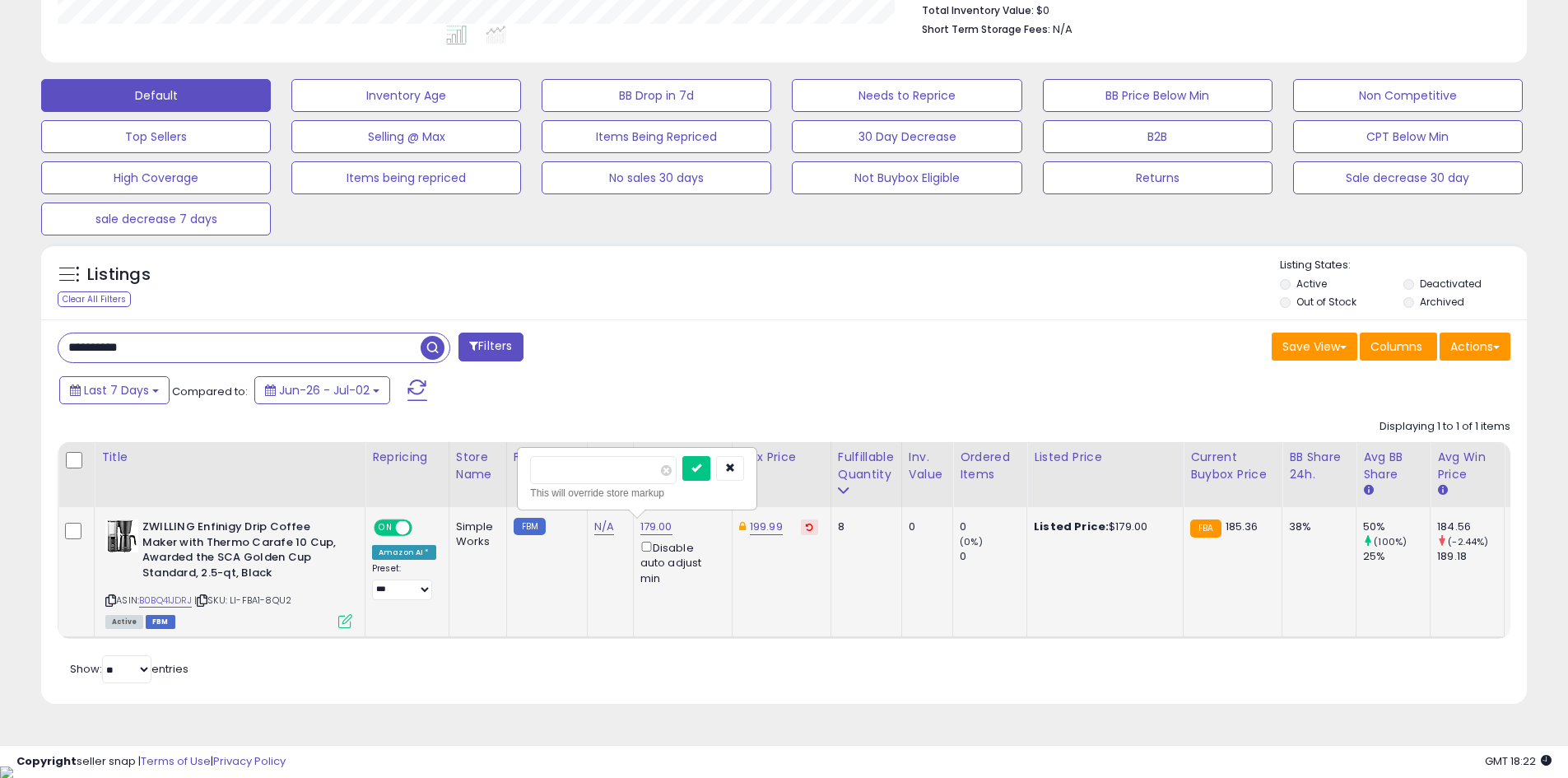 type on "***" 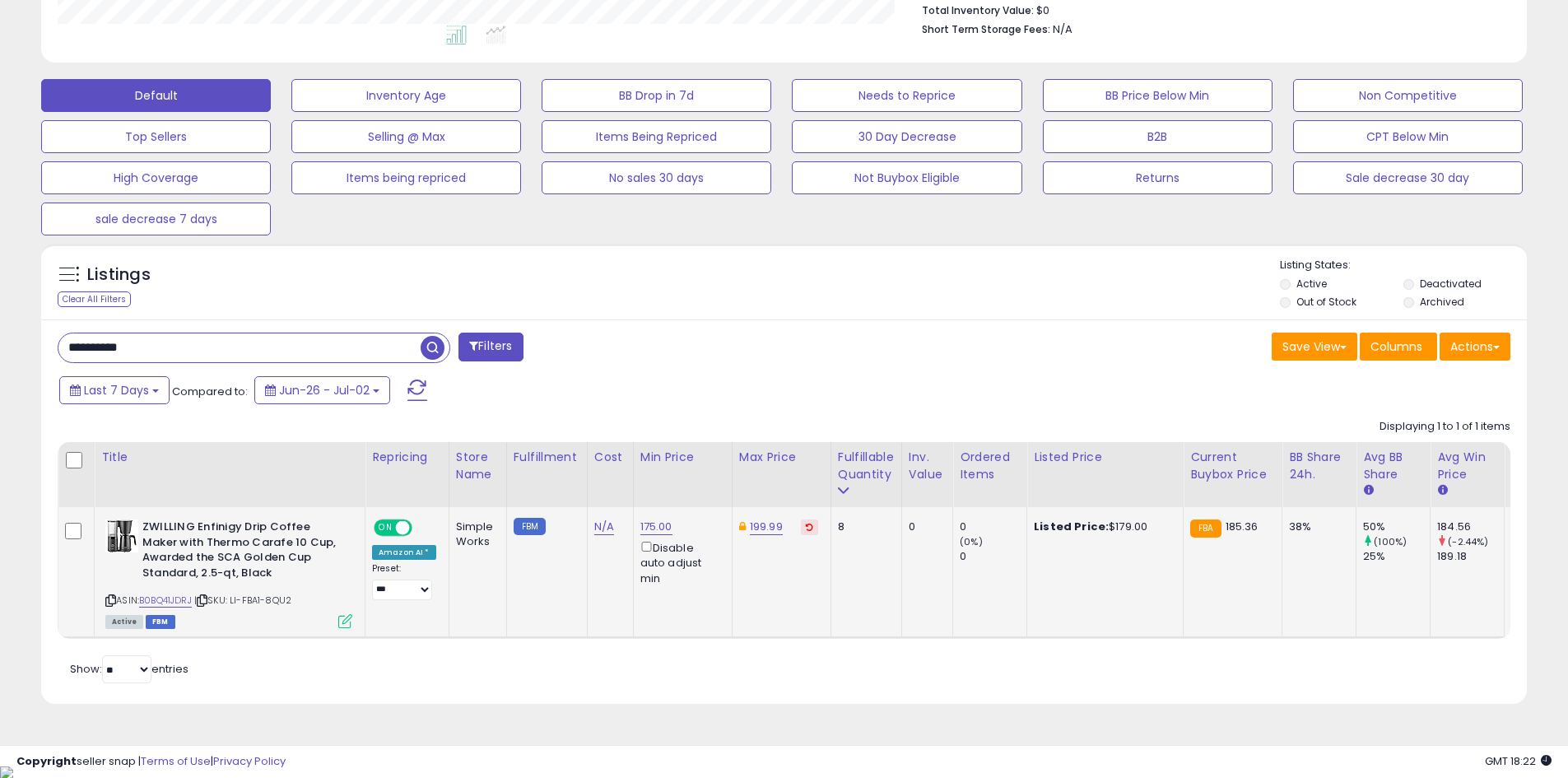 click on "**********" at bounding box center [784, 511] 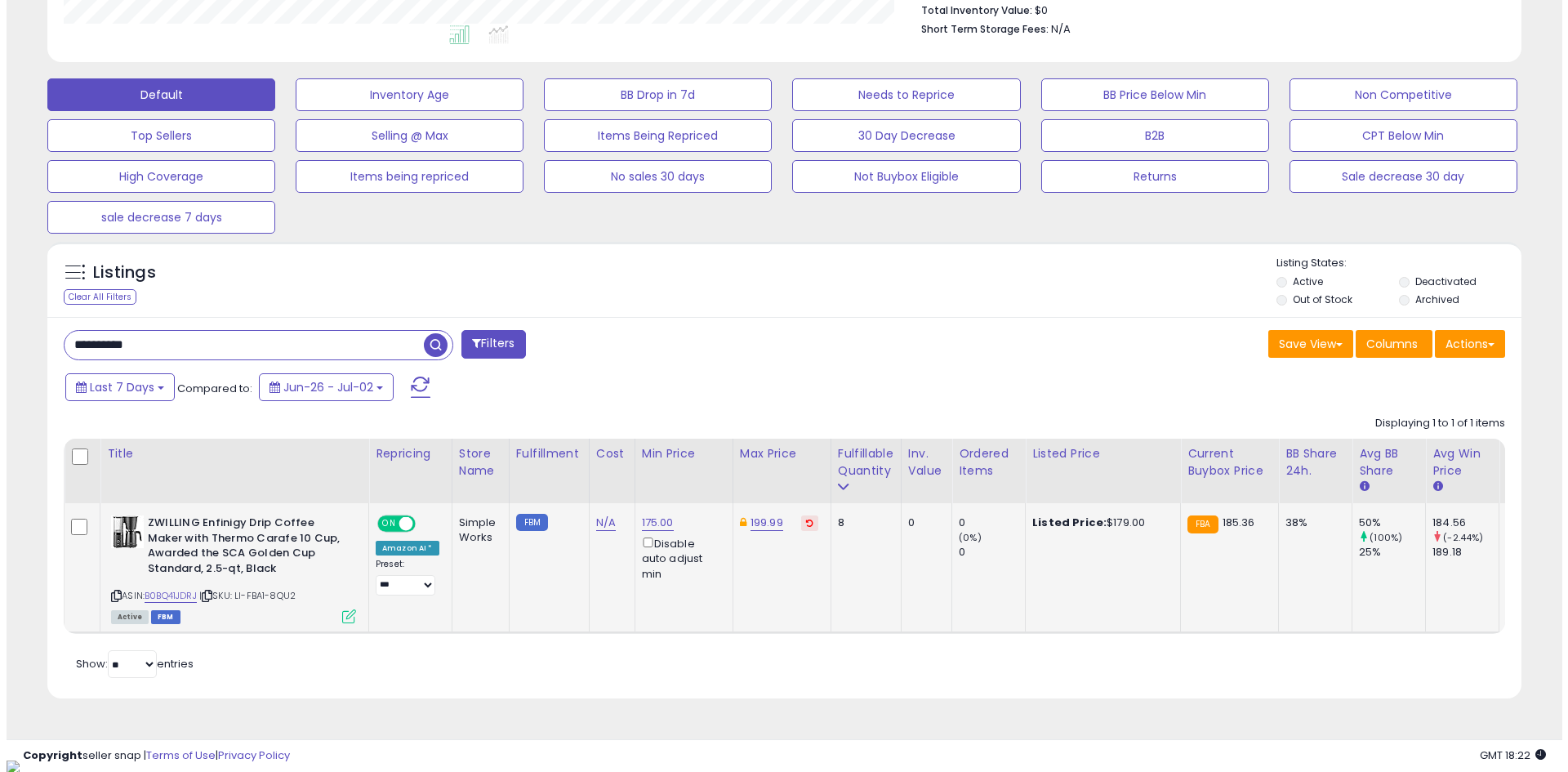 scroll, scrollTop: 306, scrollLeft: 0, axis: vertical 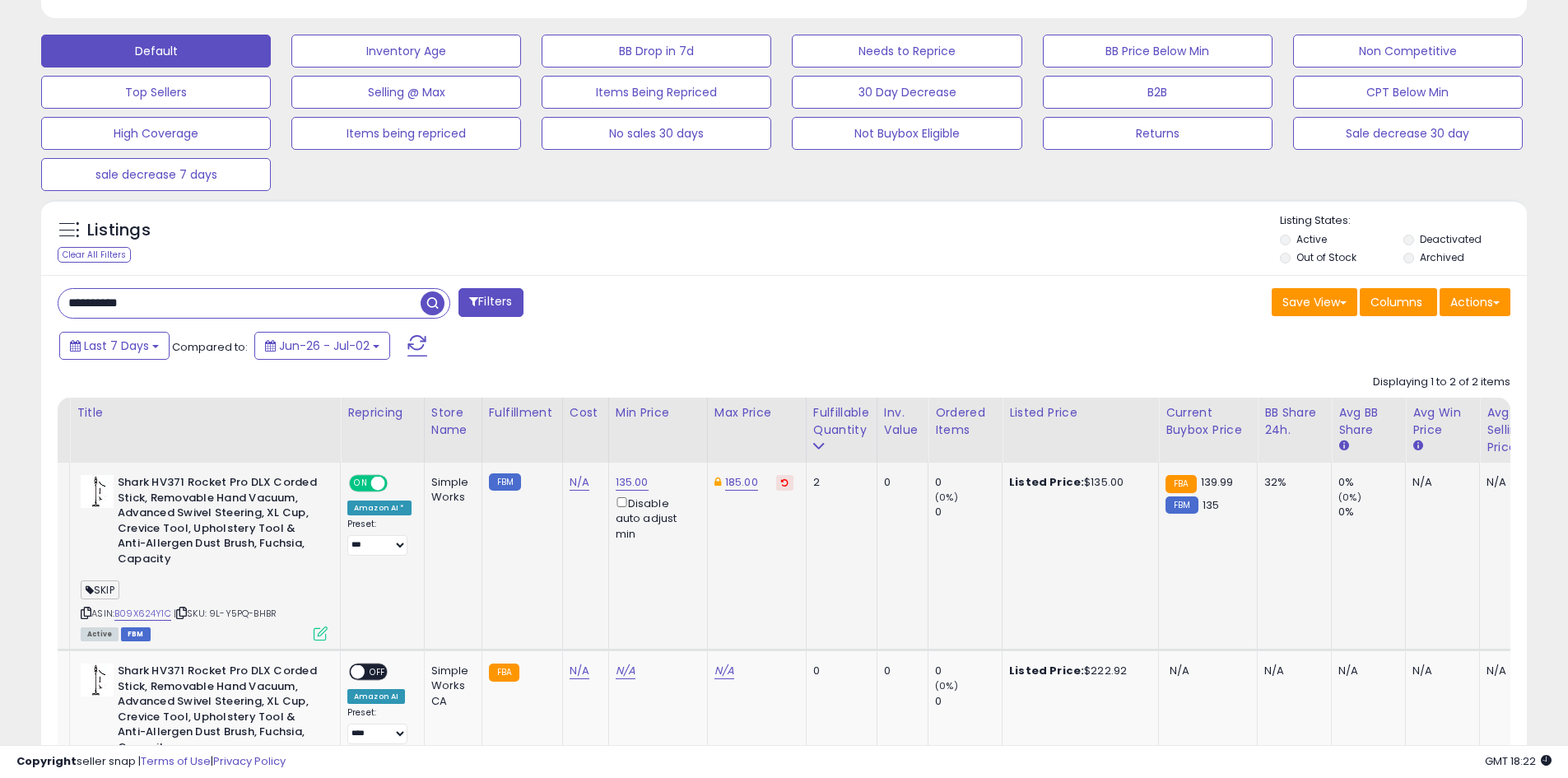 click at bounding box center [86, 613] 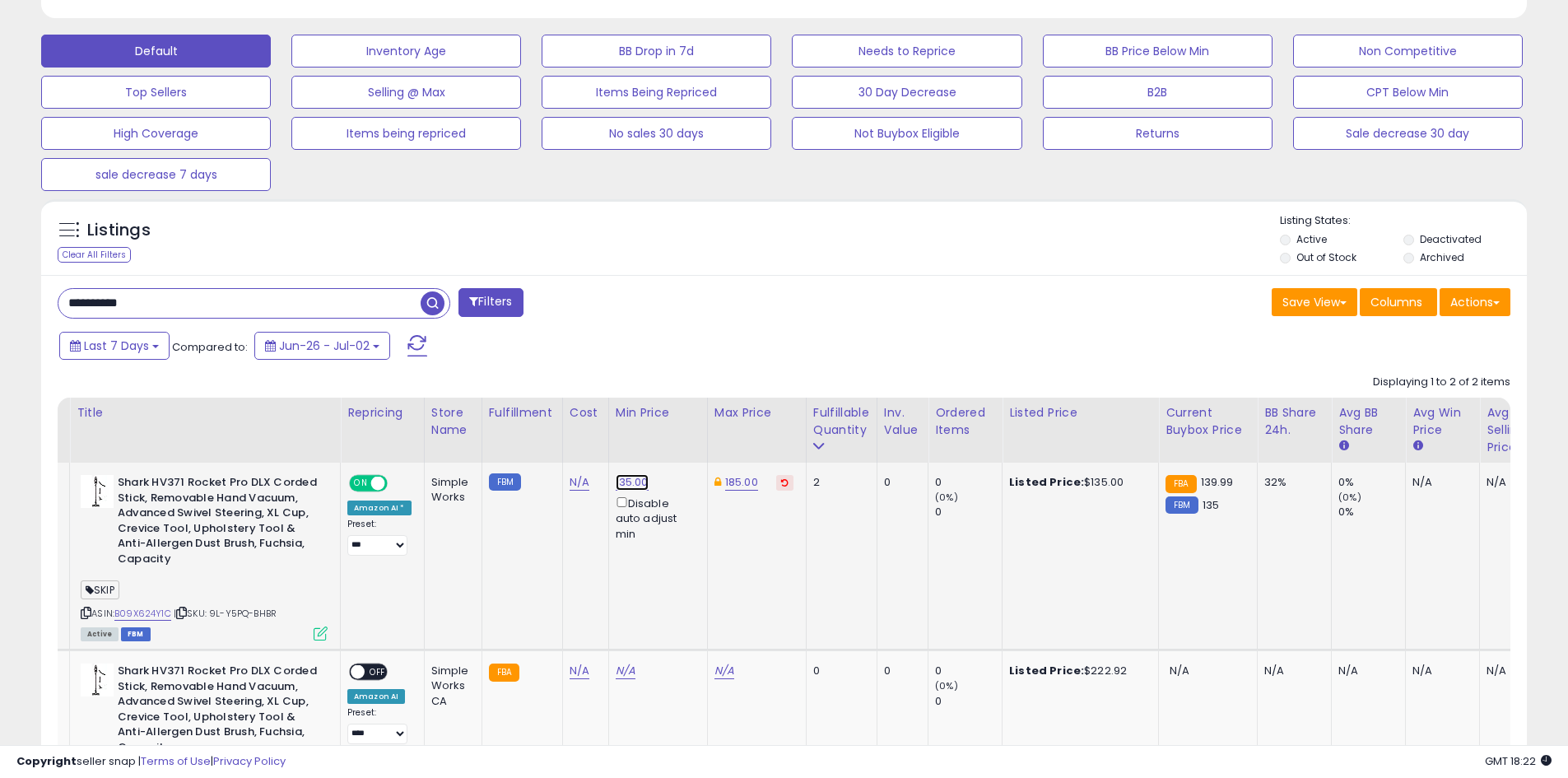click on "135.00" at bounding box center [632, 482] 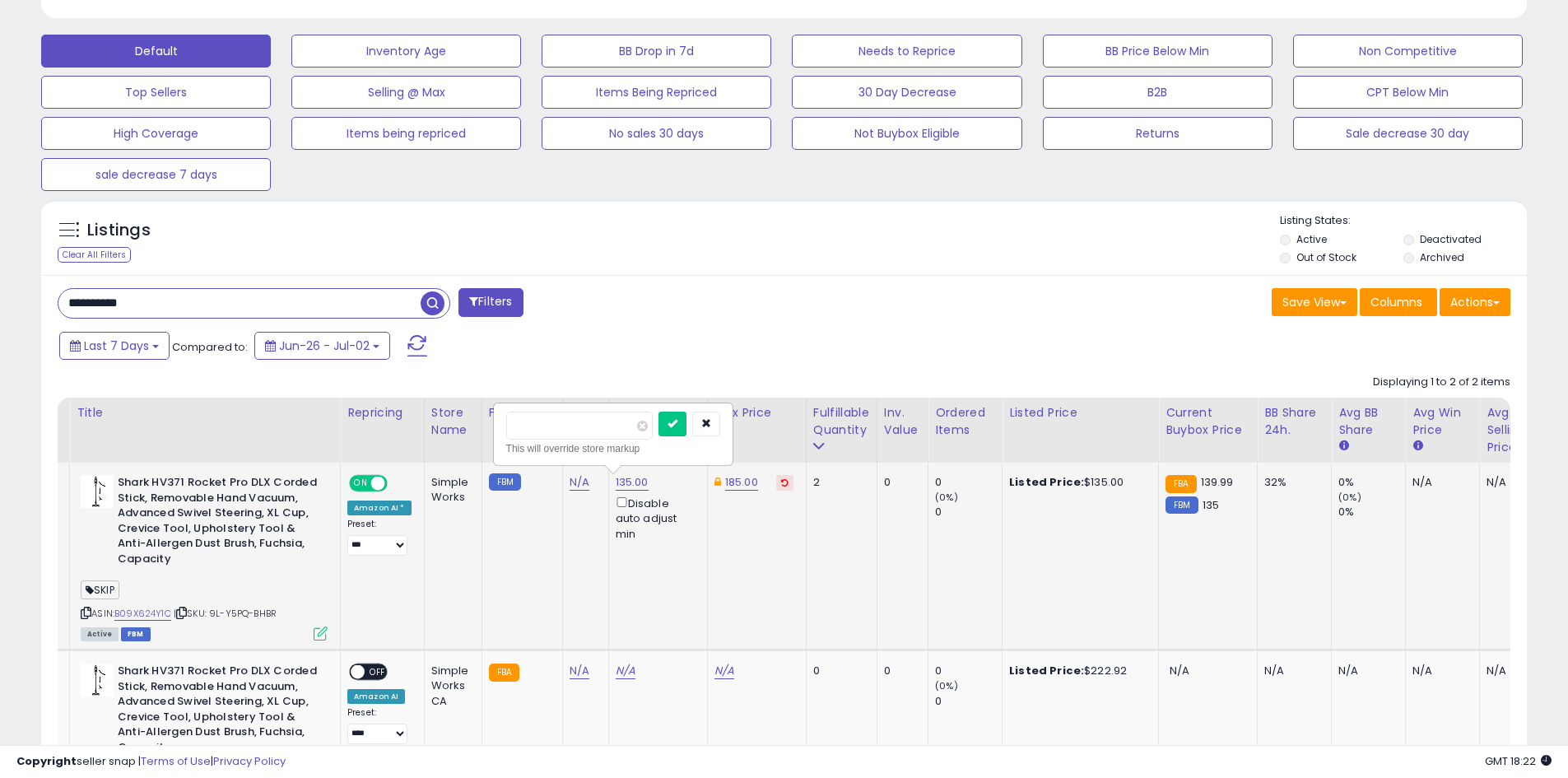 type on "******" 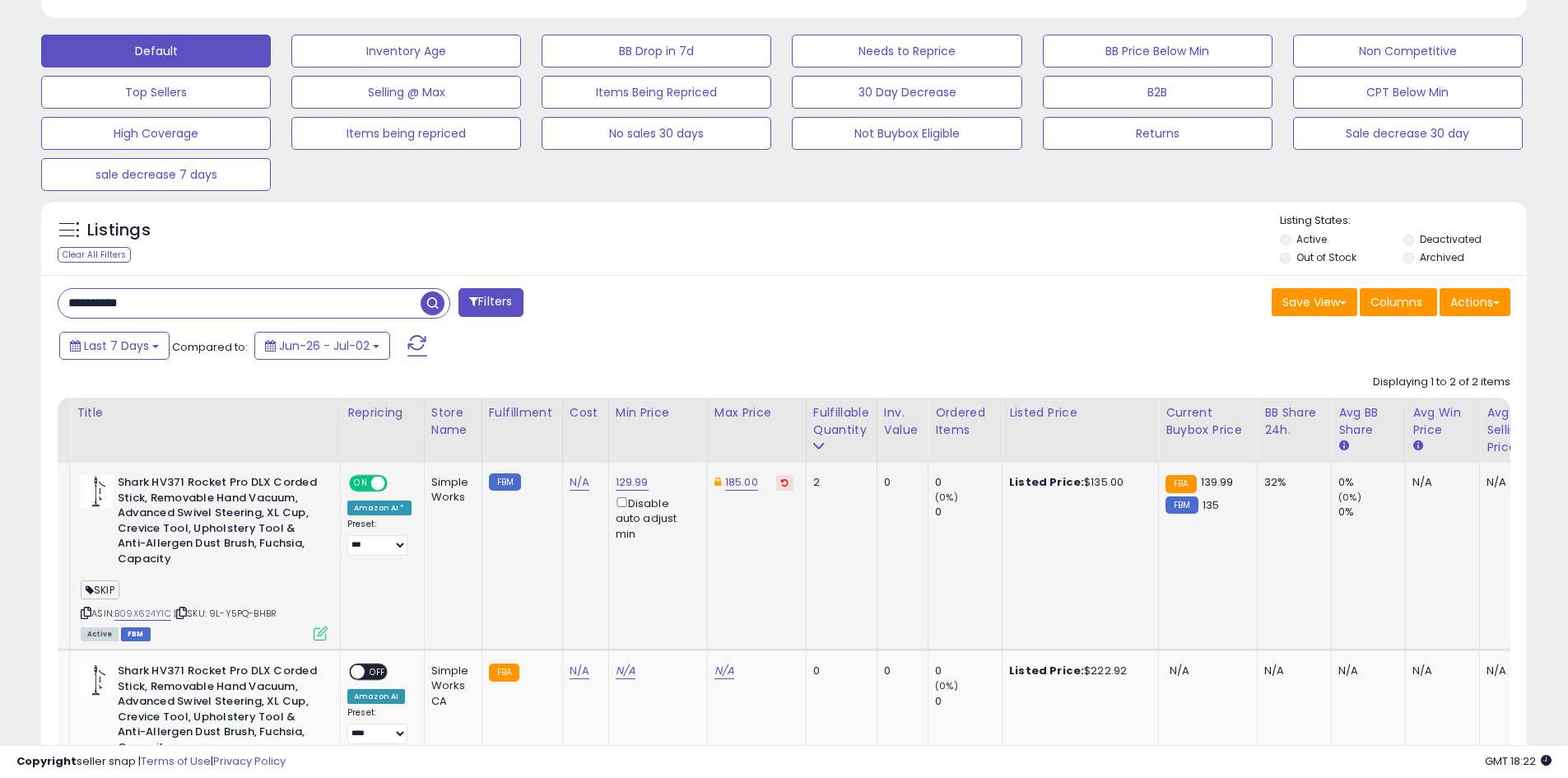 click on "**********" at bounding box center [240, 303] 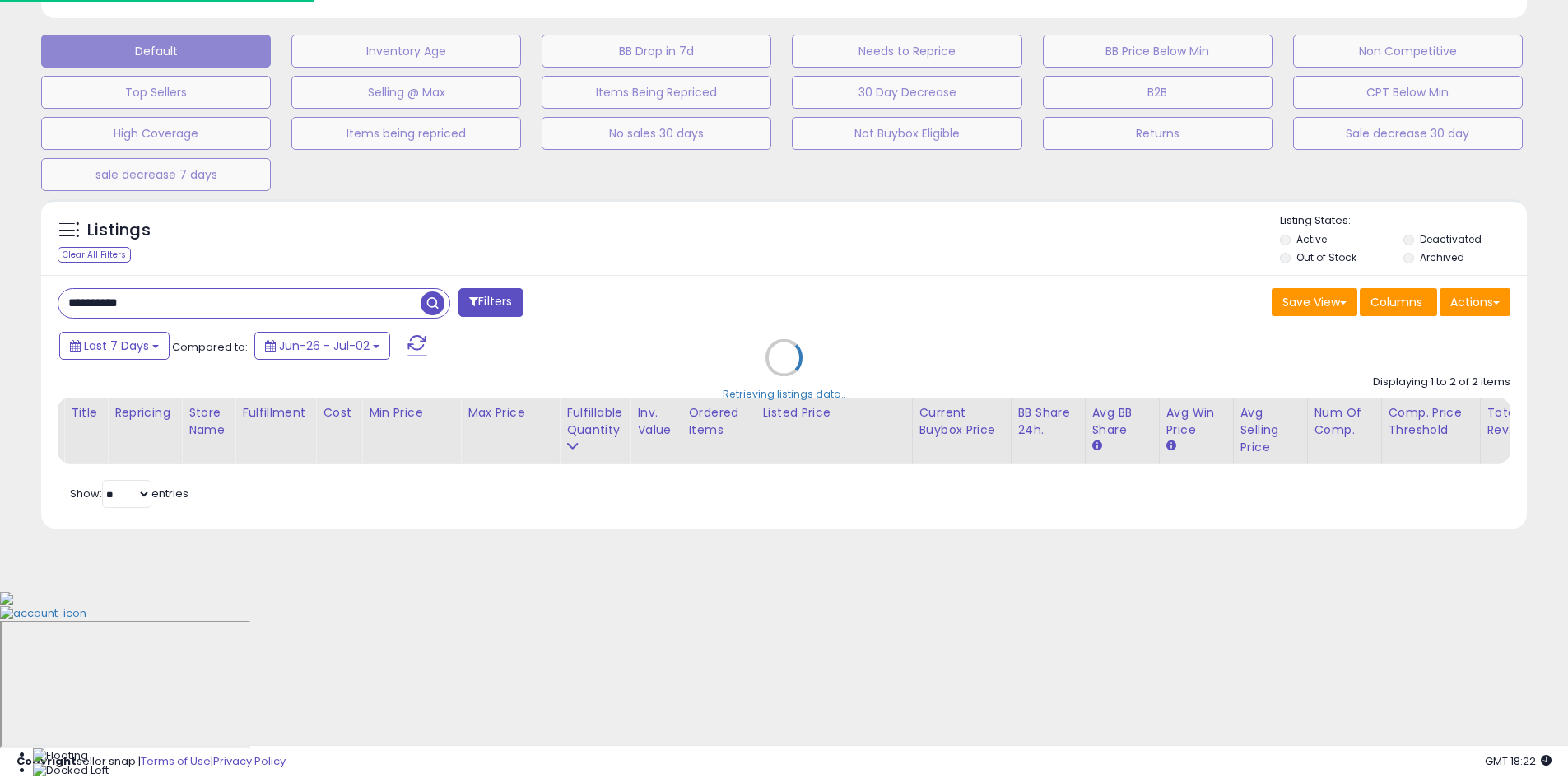 scroll, scrollTop: 822943, scrollLeft: 822228, axis: both 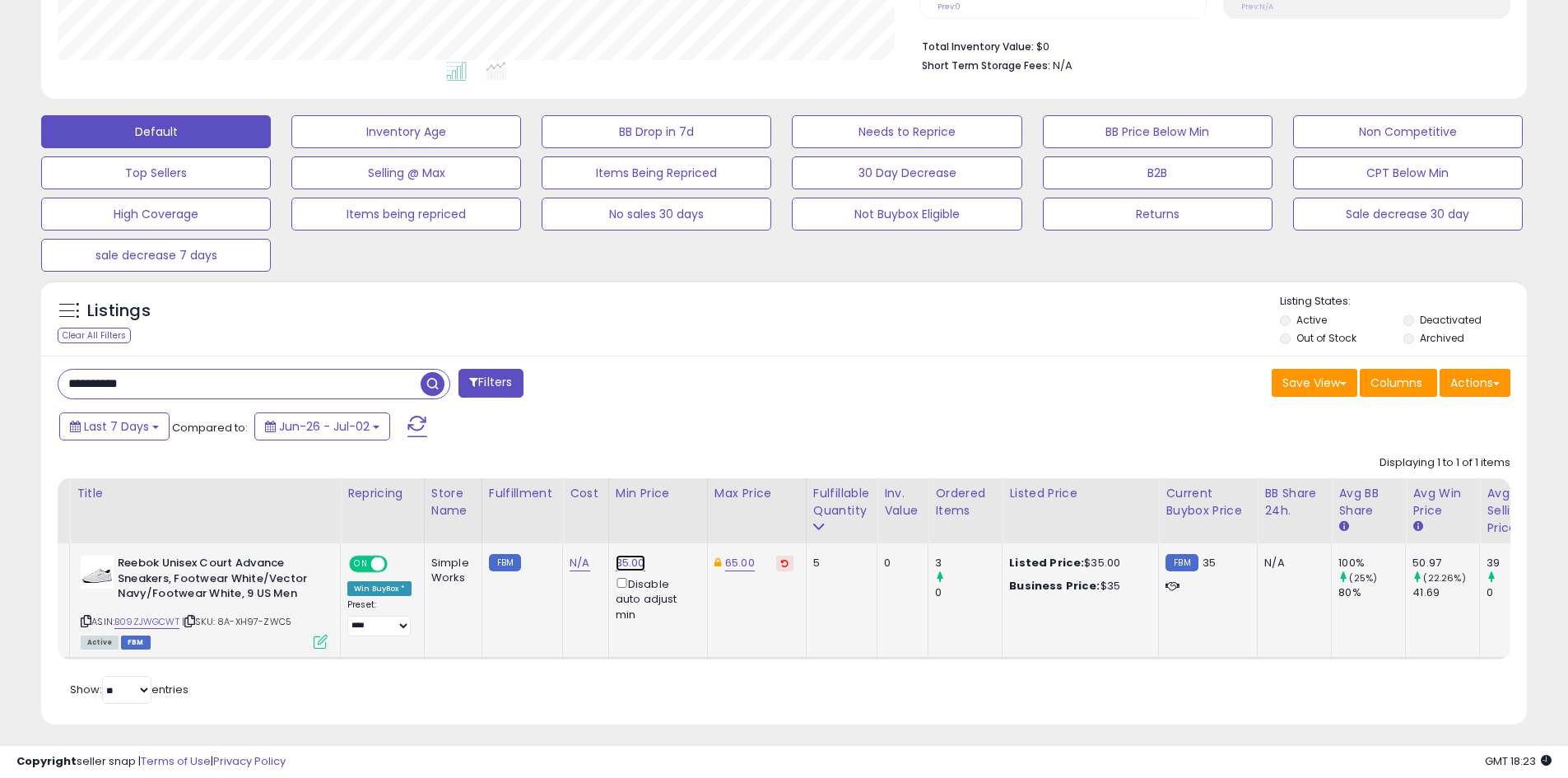 click on "35.00" at bounding box center (630, 563) 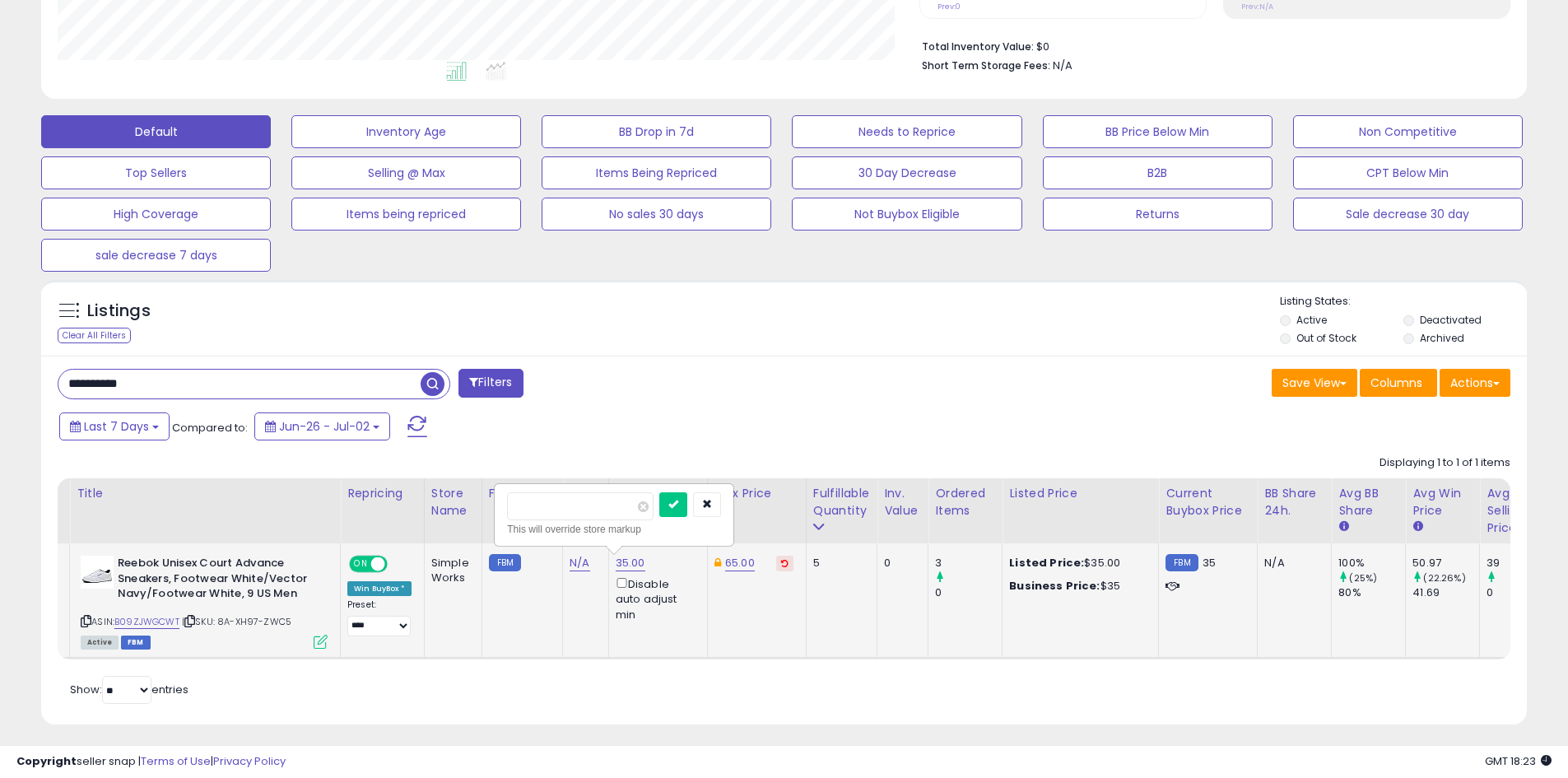 type on "*****" 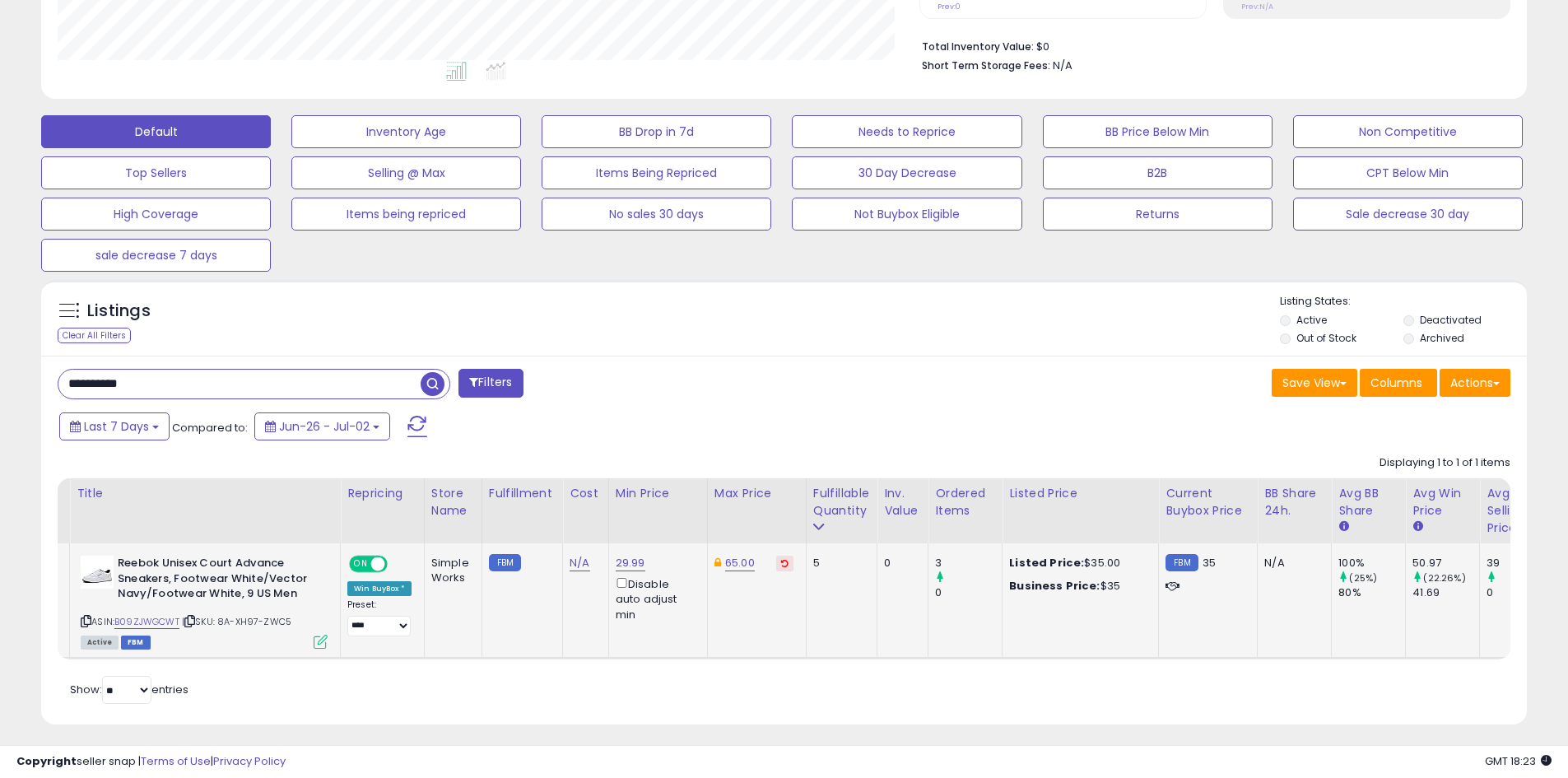 click on "**********" at bounding box center [240, 384] 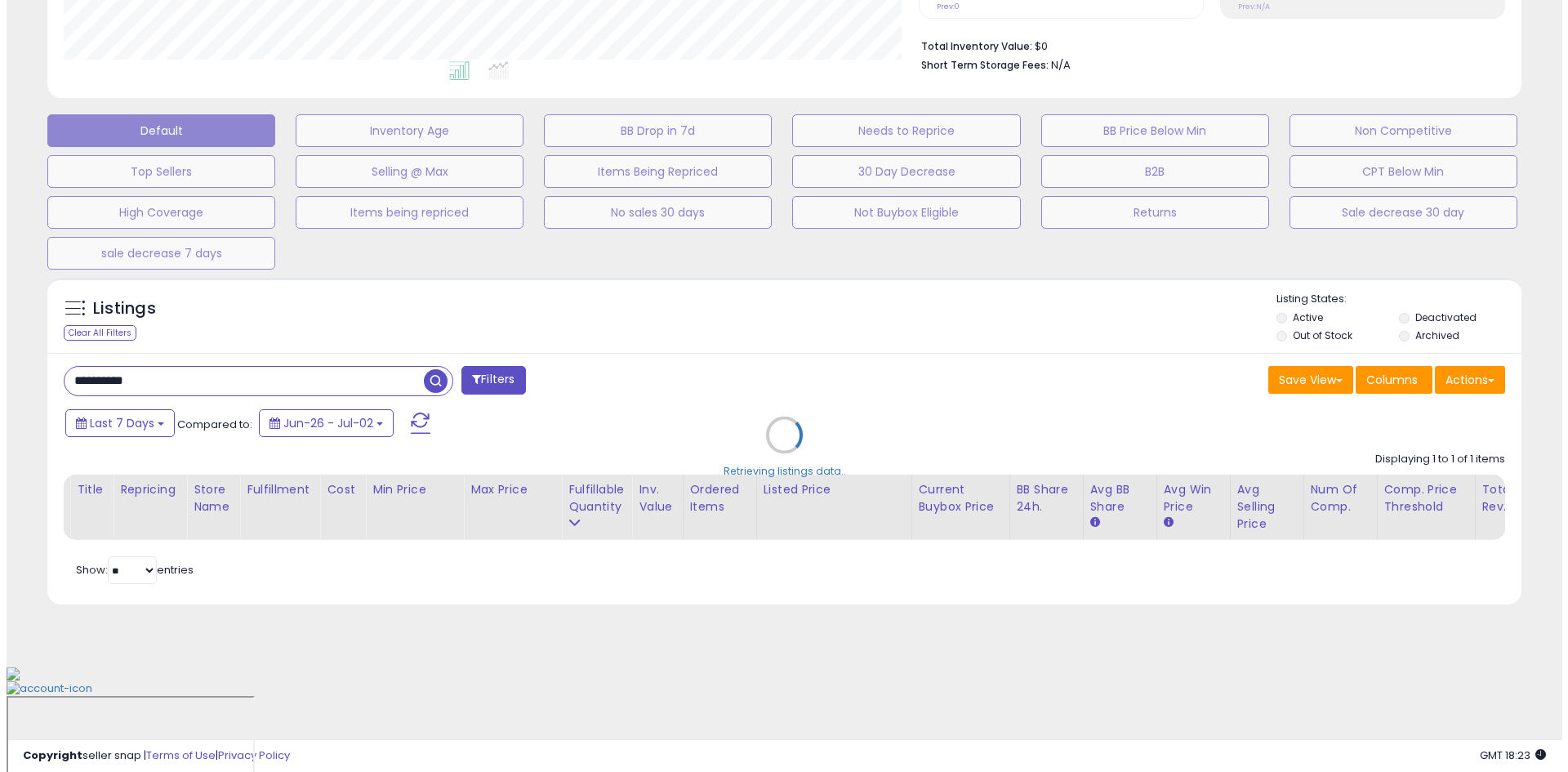 scroll, scrollTop: 306, scrollLeft: 0, axis: vertical 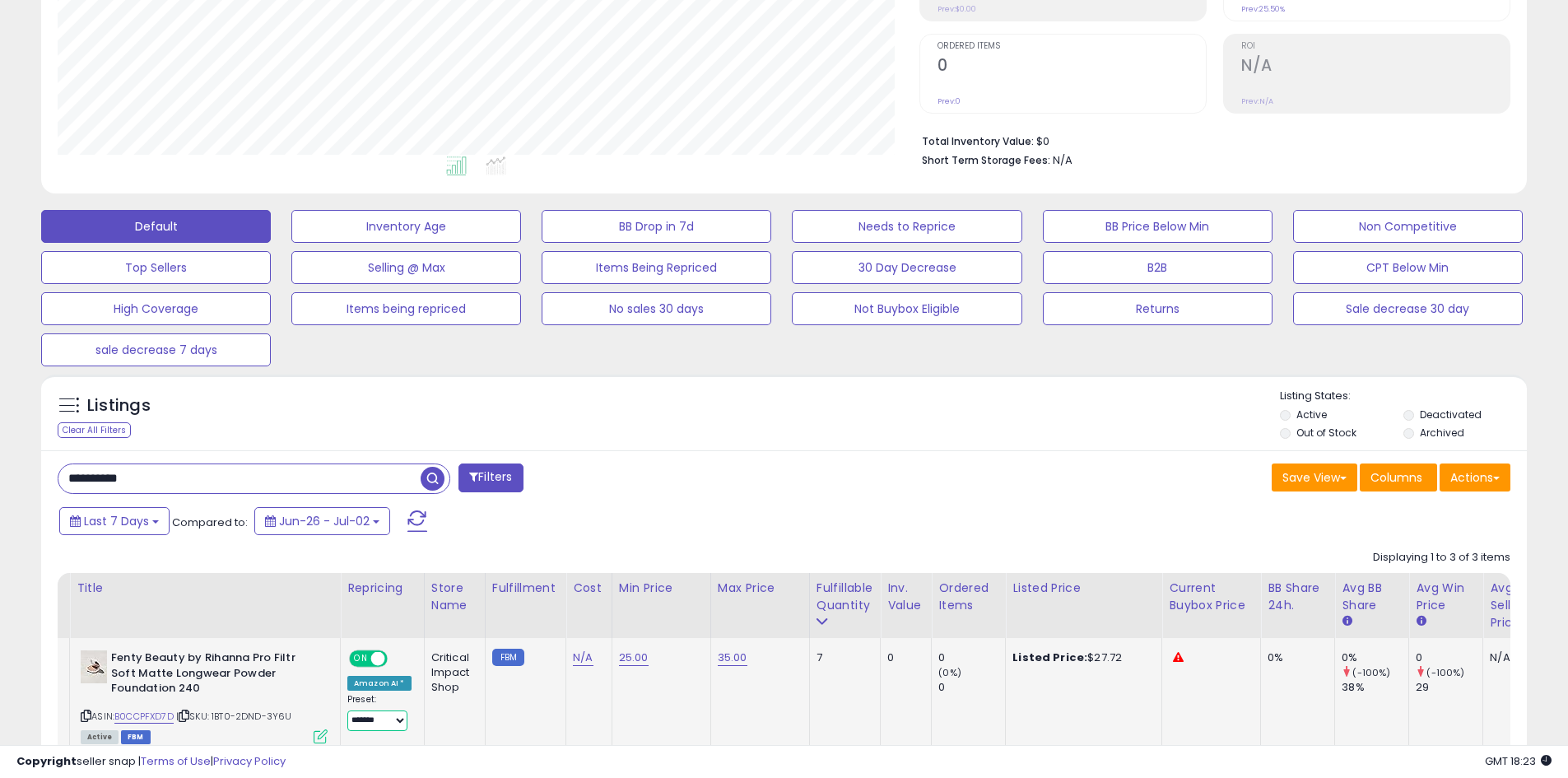 click on "**********" at bounding box center [377, 720] 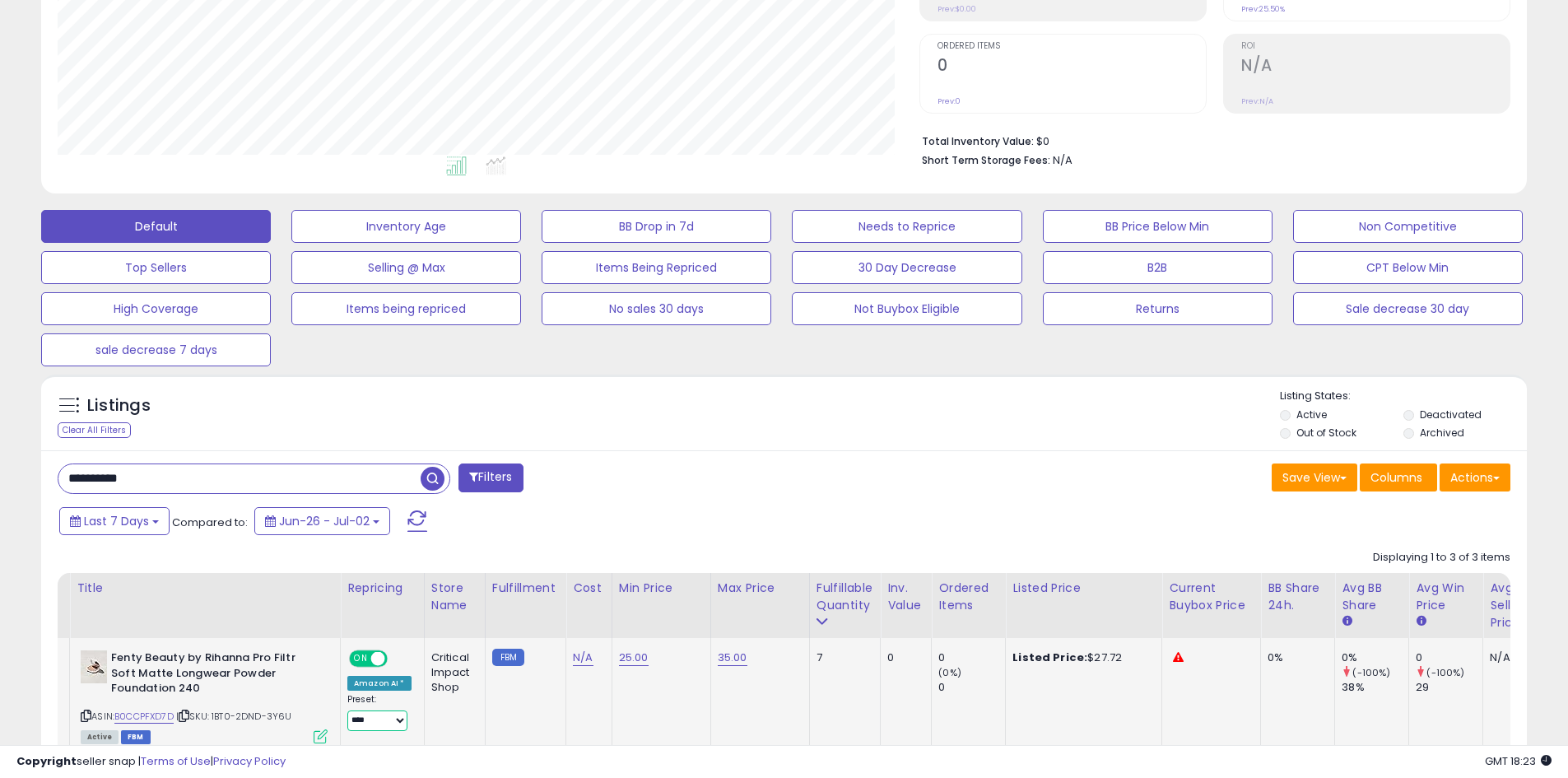 click on "**********" at bounding box center [377, 720] 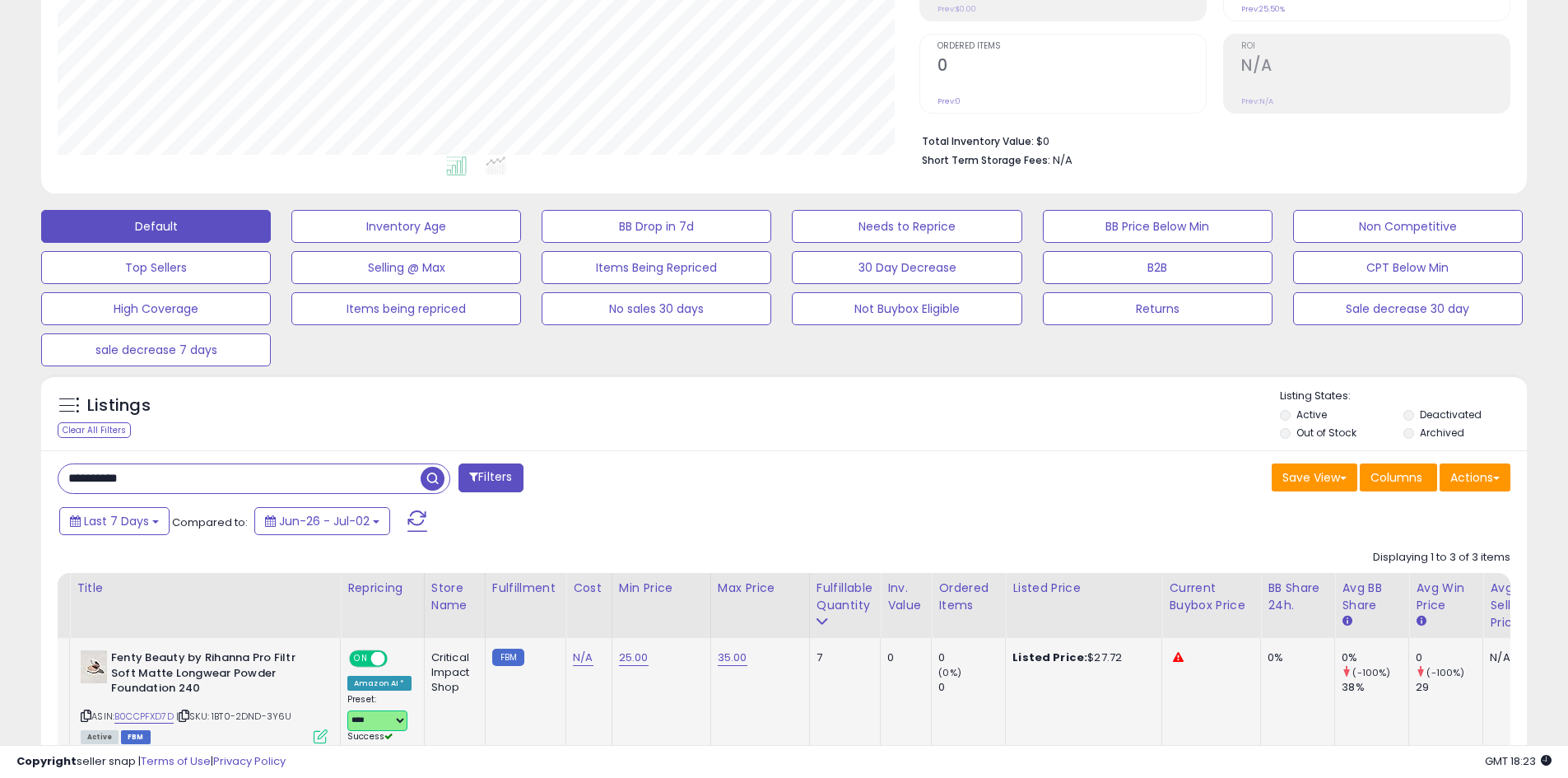 click on "**********" at bounding box center [377, 720] 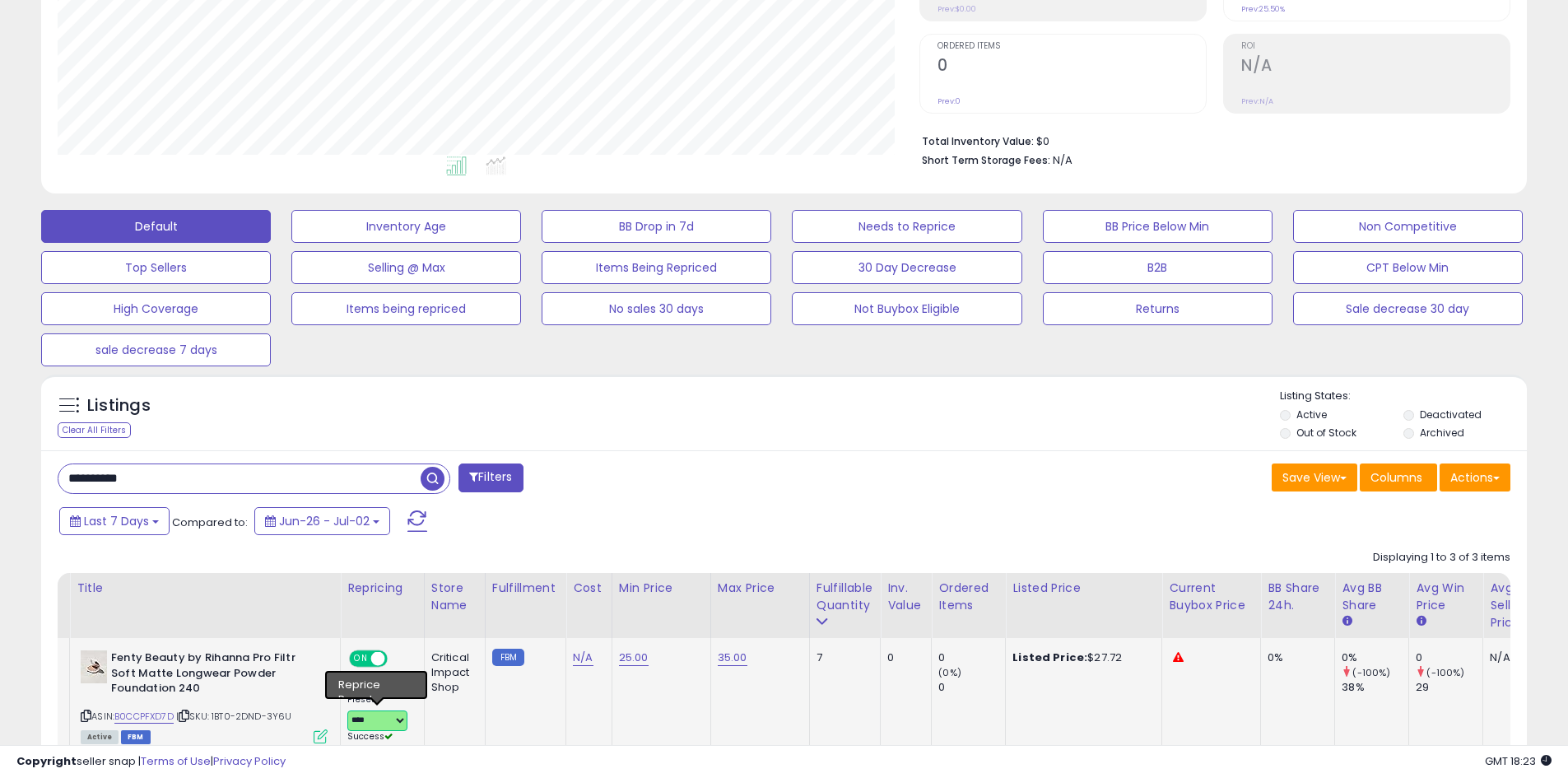 select on "**********" 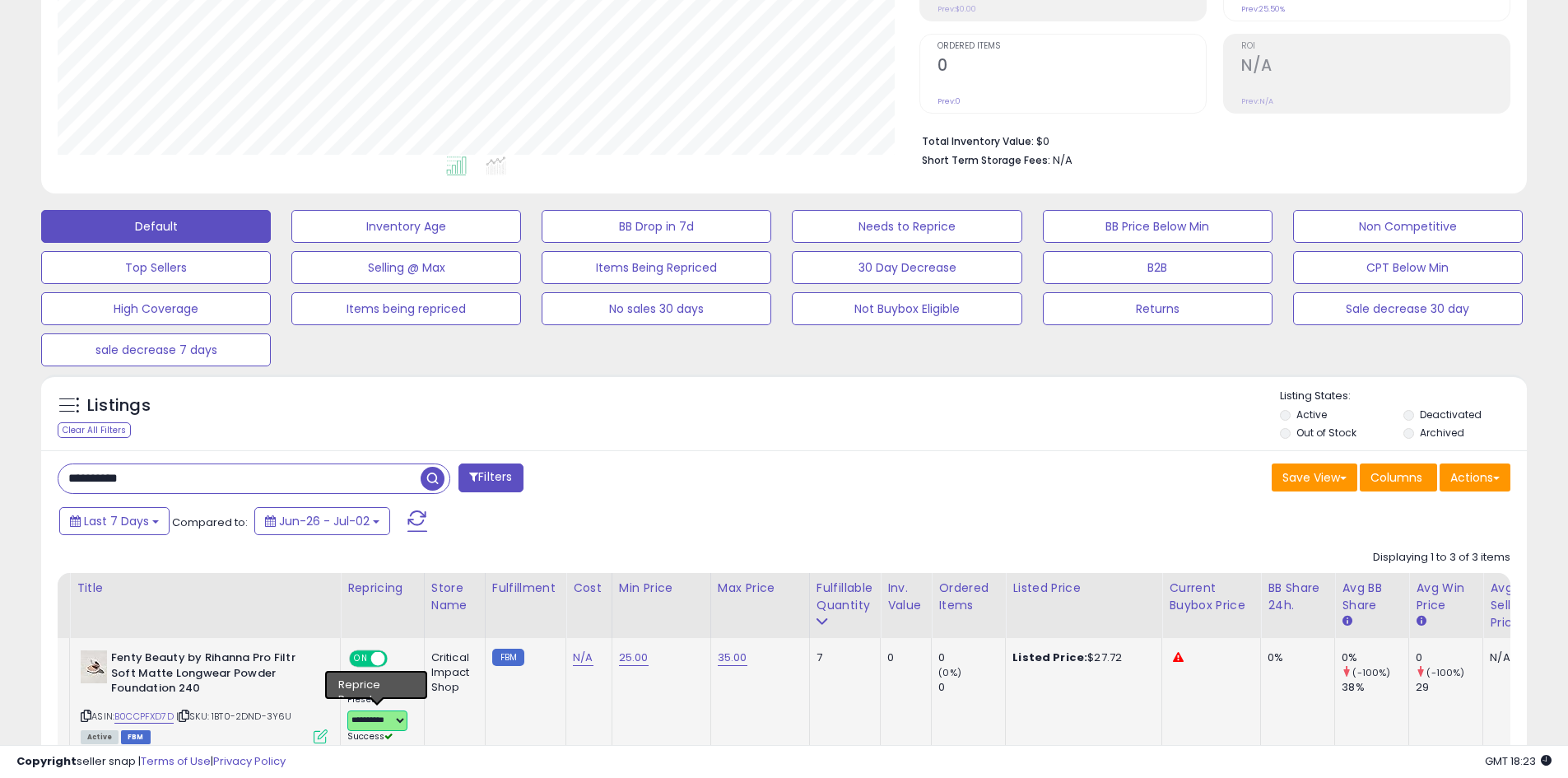 click on "**********" at bounding box center (377, 720) 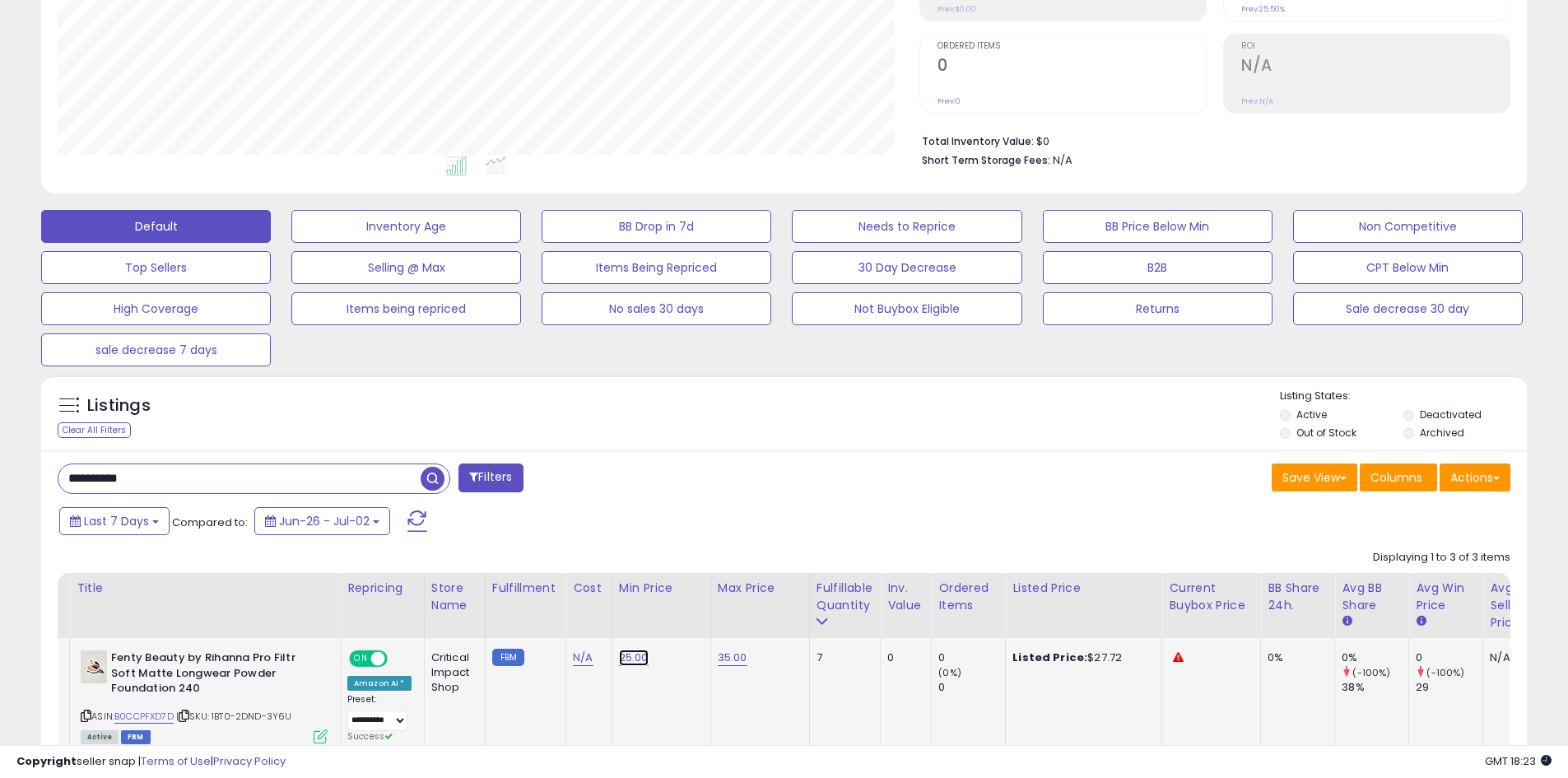 click on "25.00" at bounding box center (634, 658) 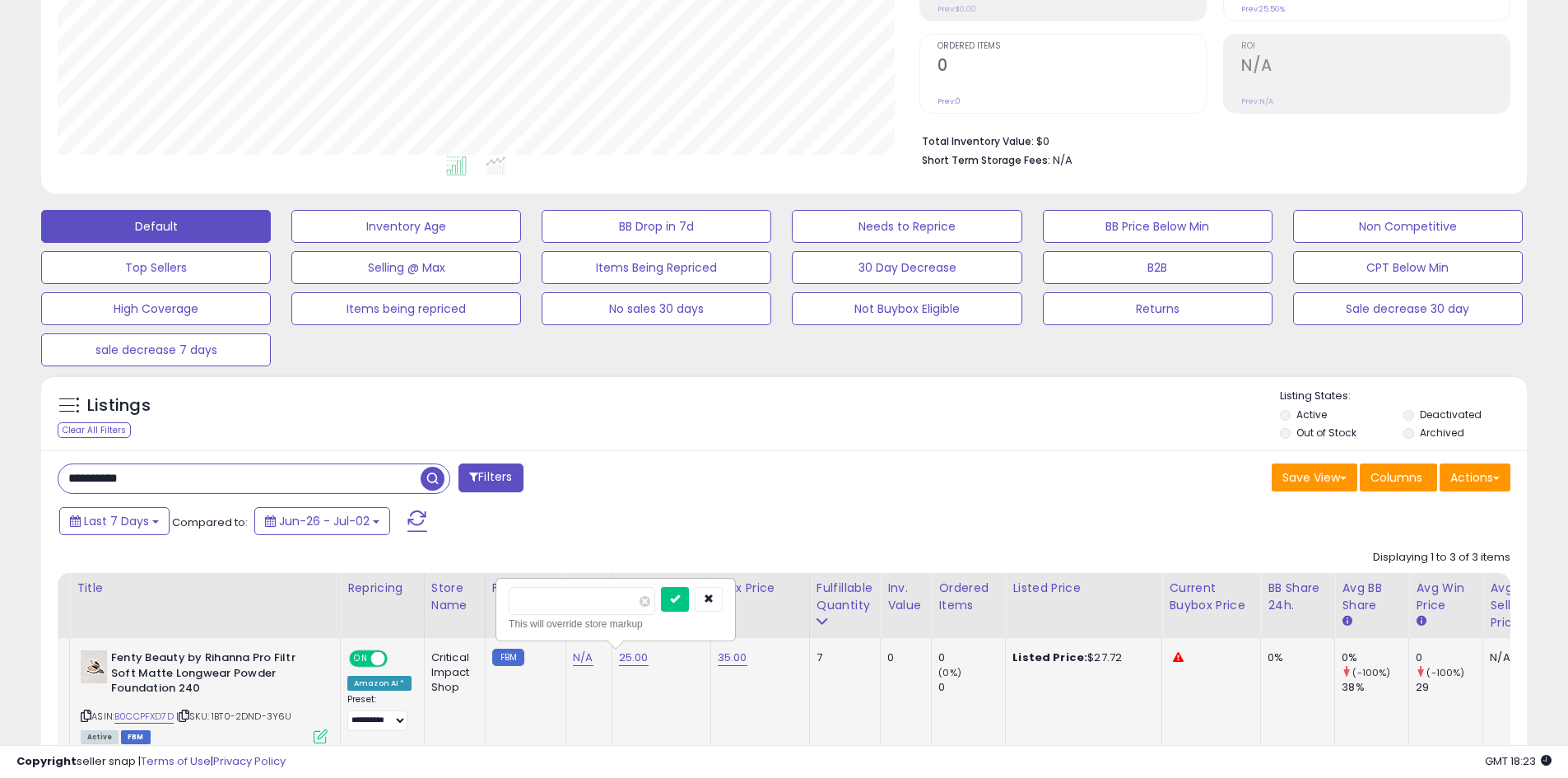 type on "**" 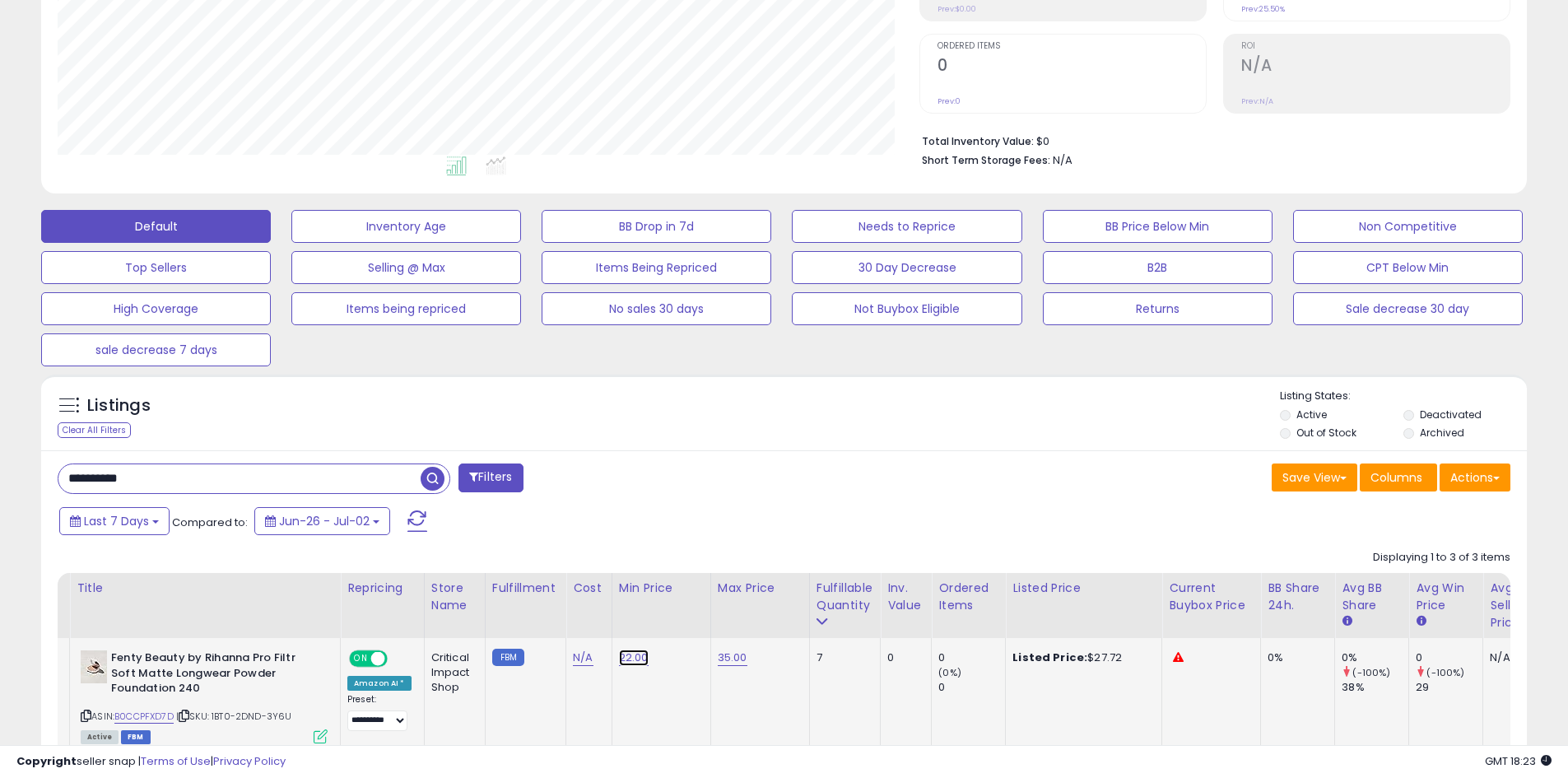 click on "22.00" at bounding box center [634, 658] 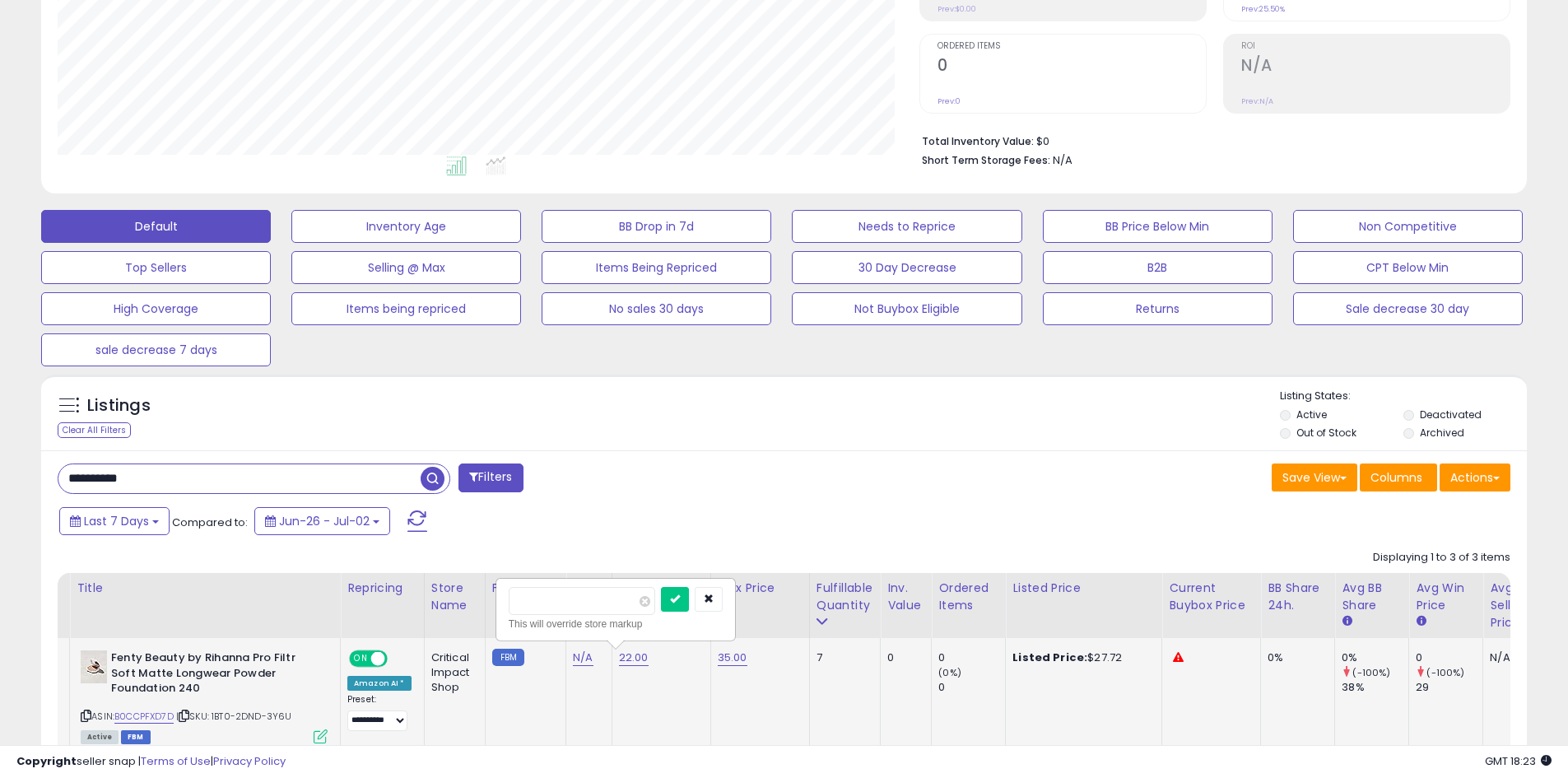 type on "**" 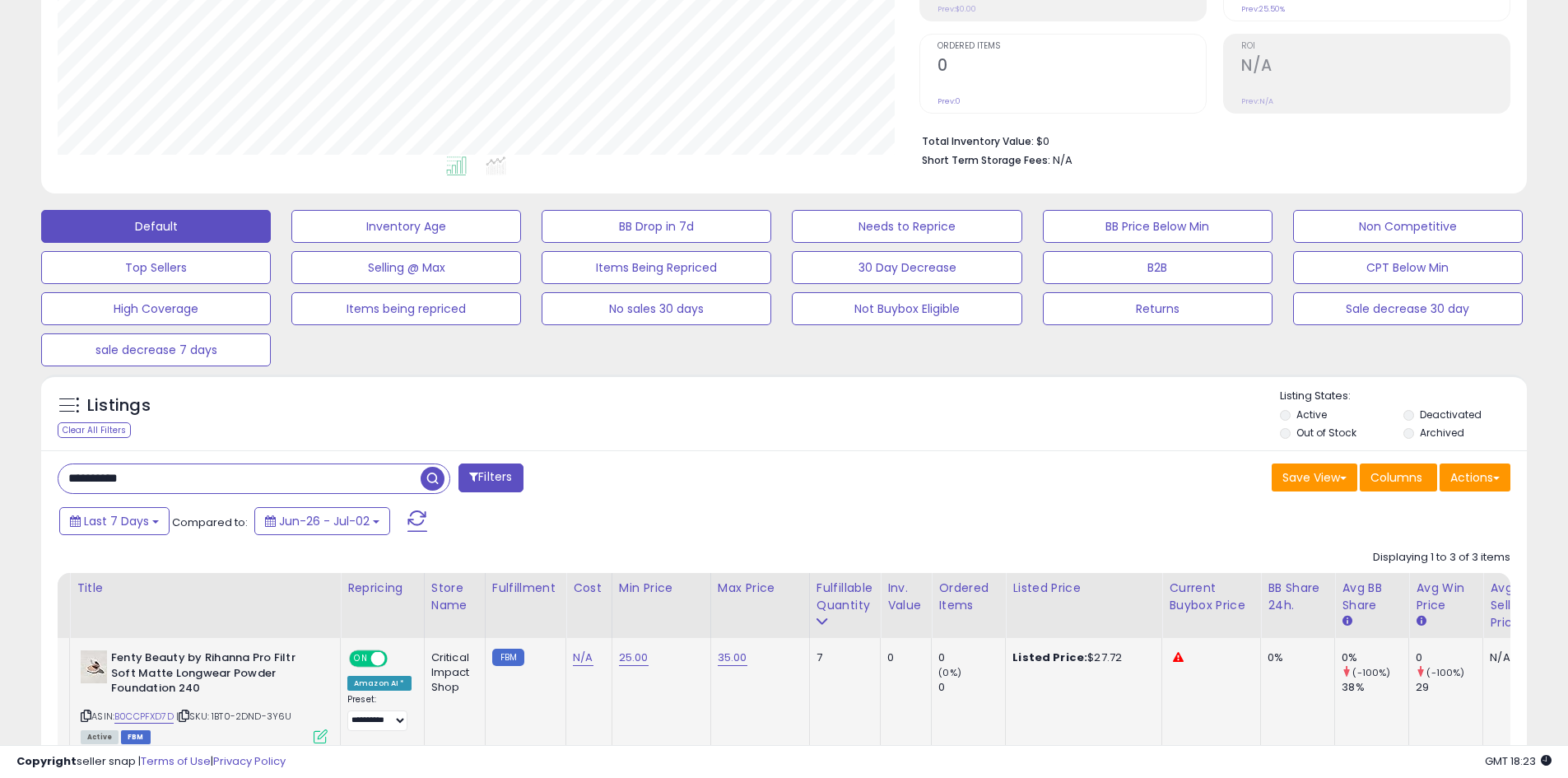 click on "**********" at bounding box center [240, 478] 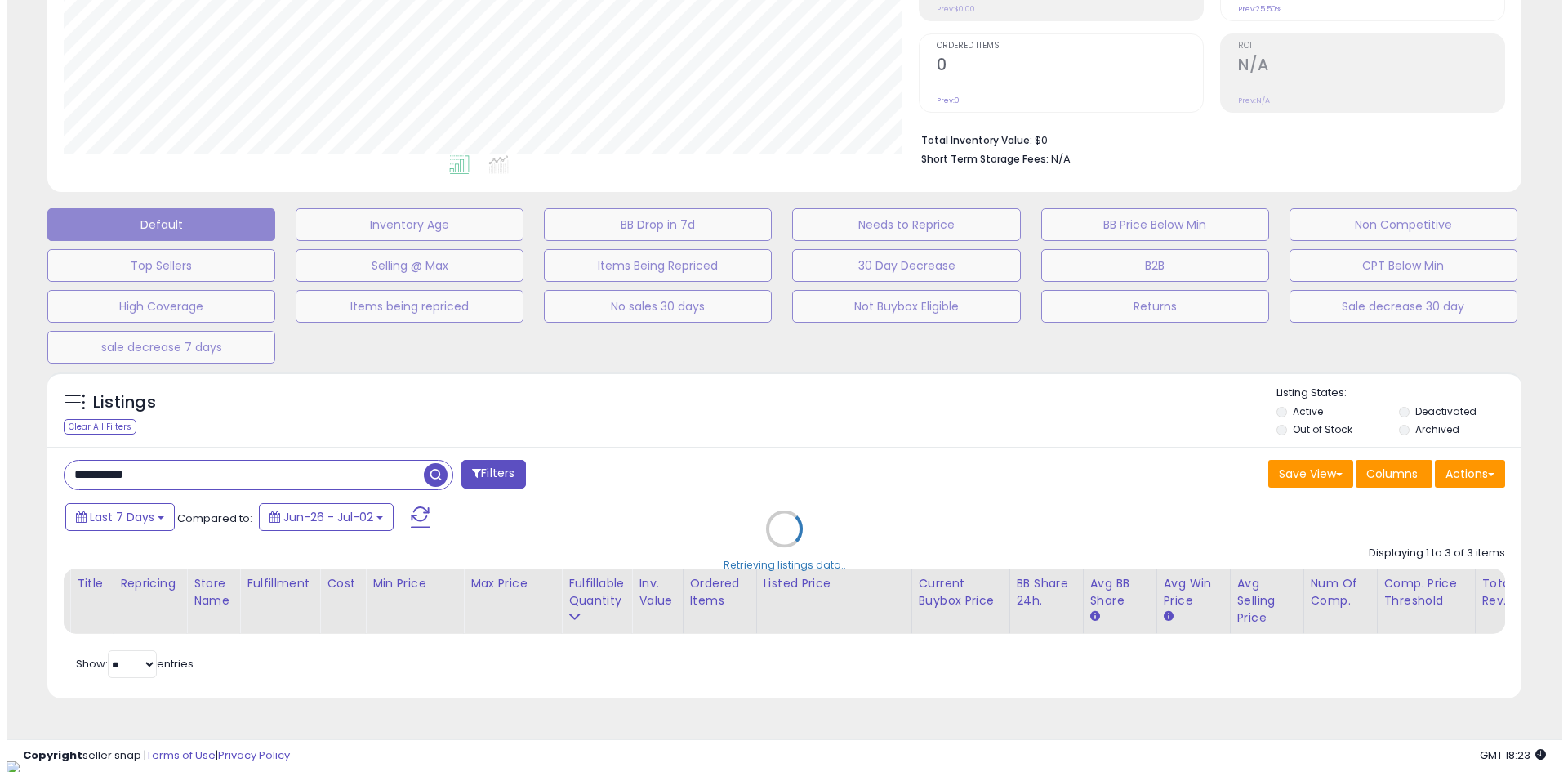 scroll, scrollTop: 816596, scrollLeft: 815804, axis: both 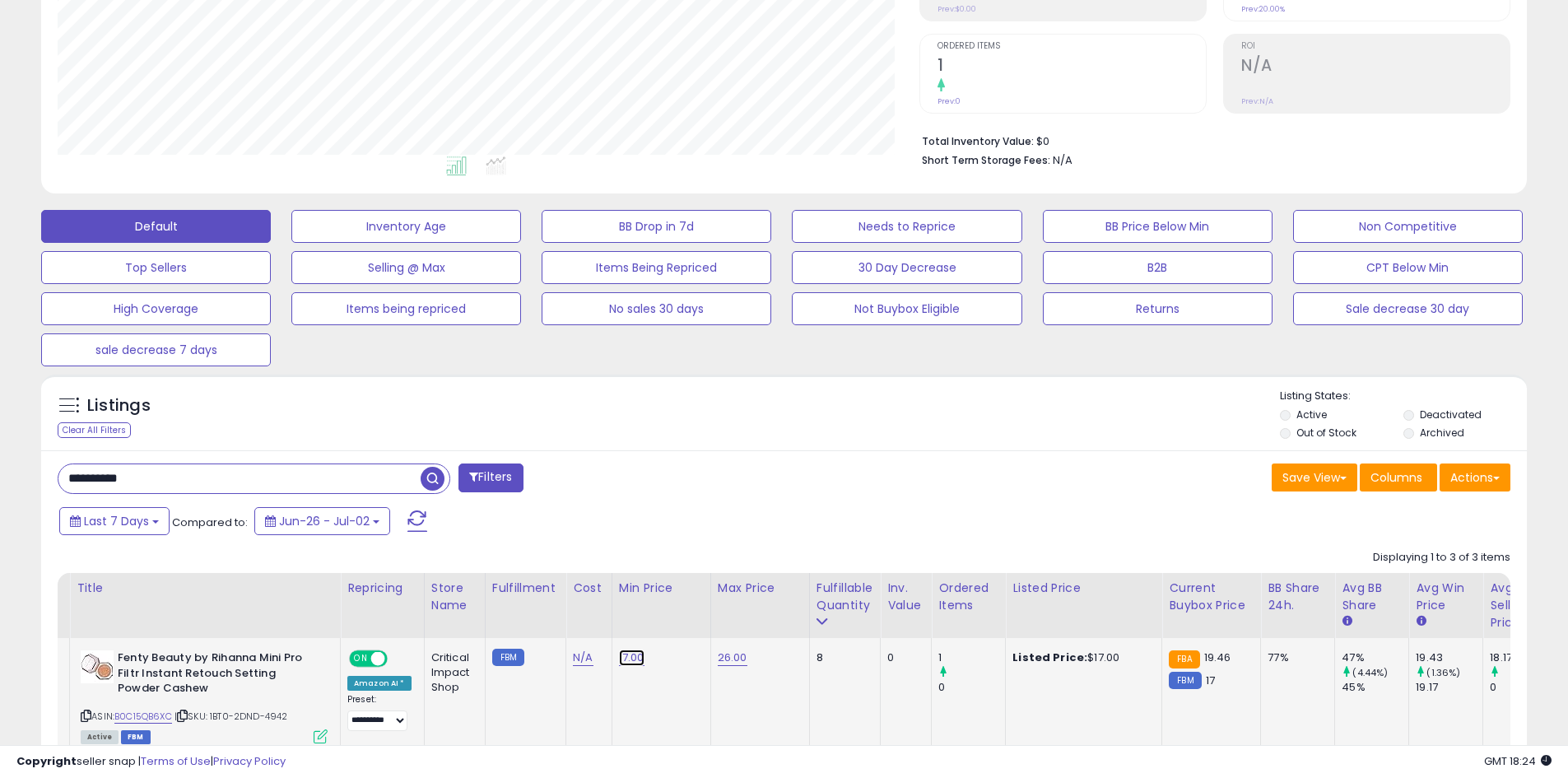 click on "17.00" at bounding box center (631, 658) 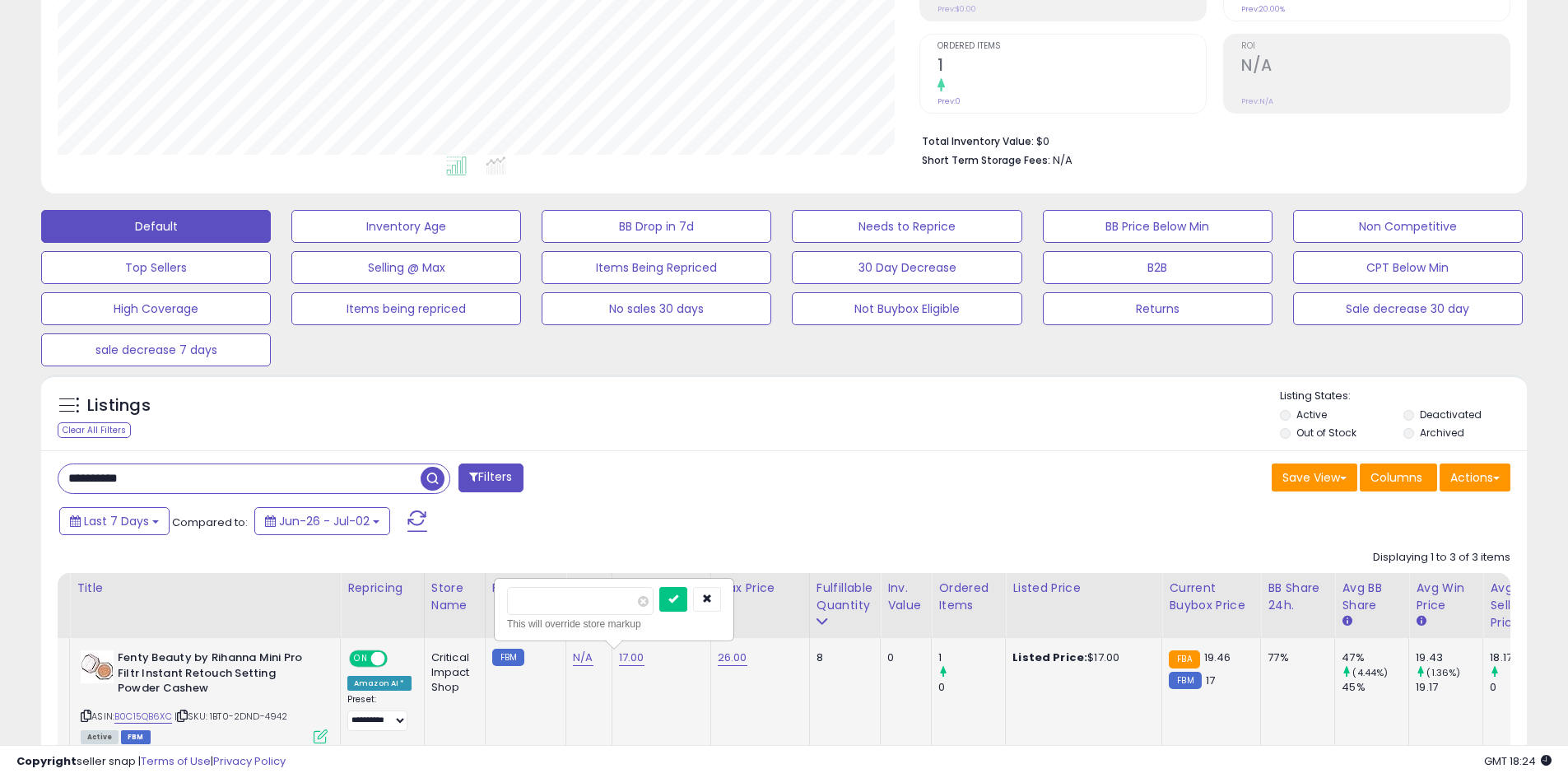 type on "**" 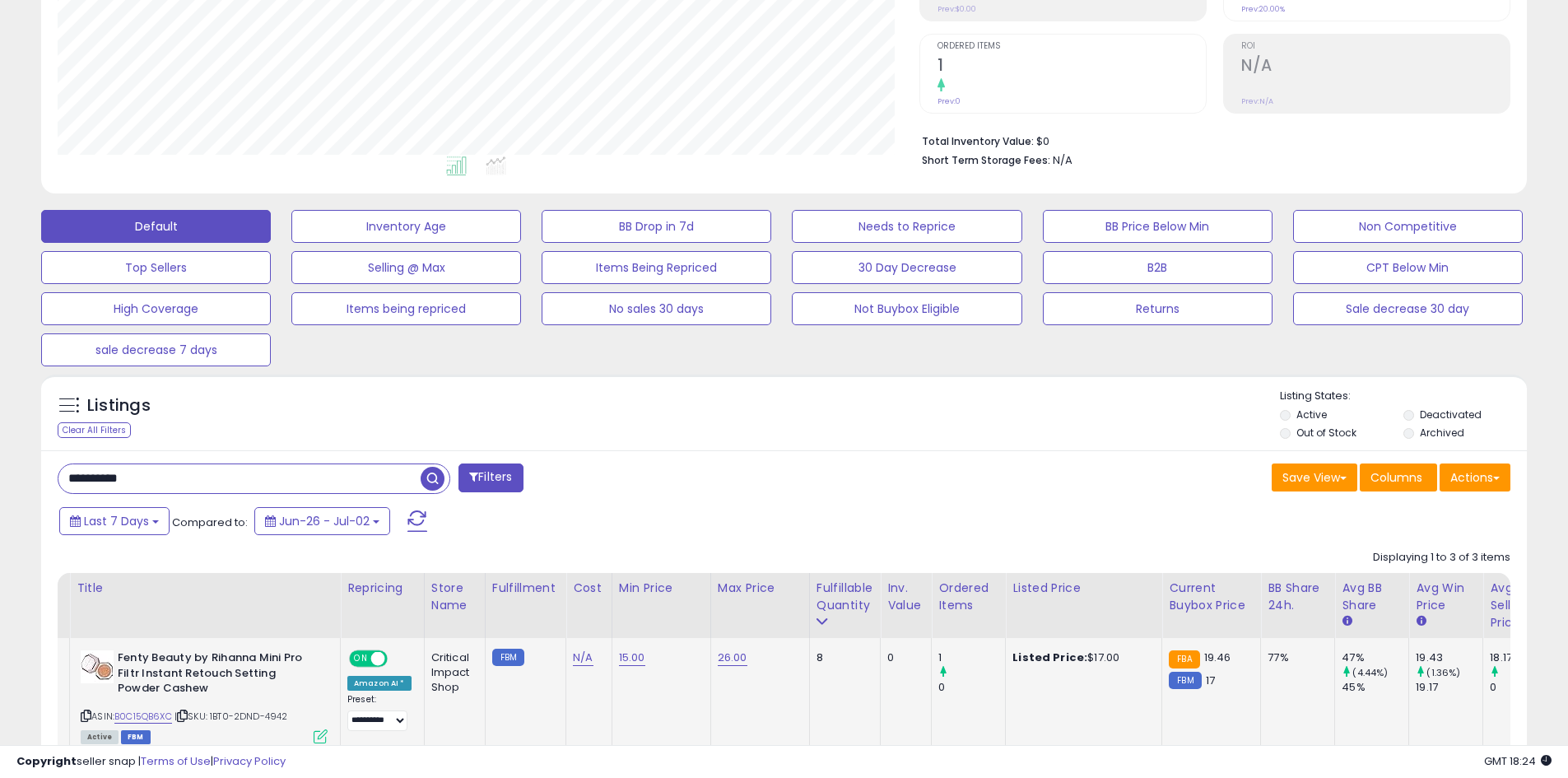click on "**********" at bounding box center [240, 478] 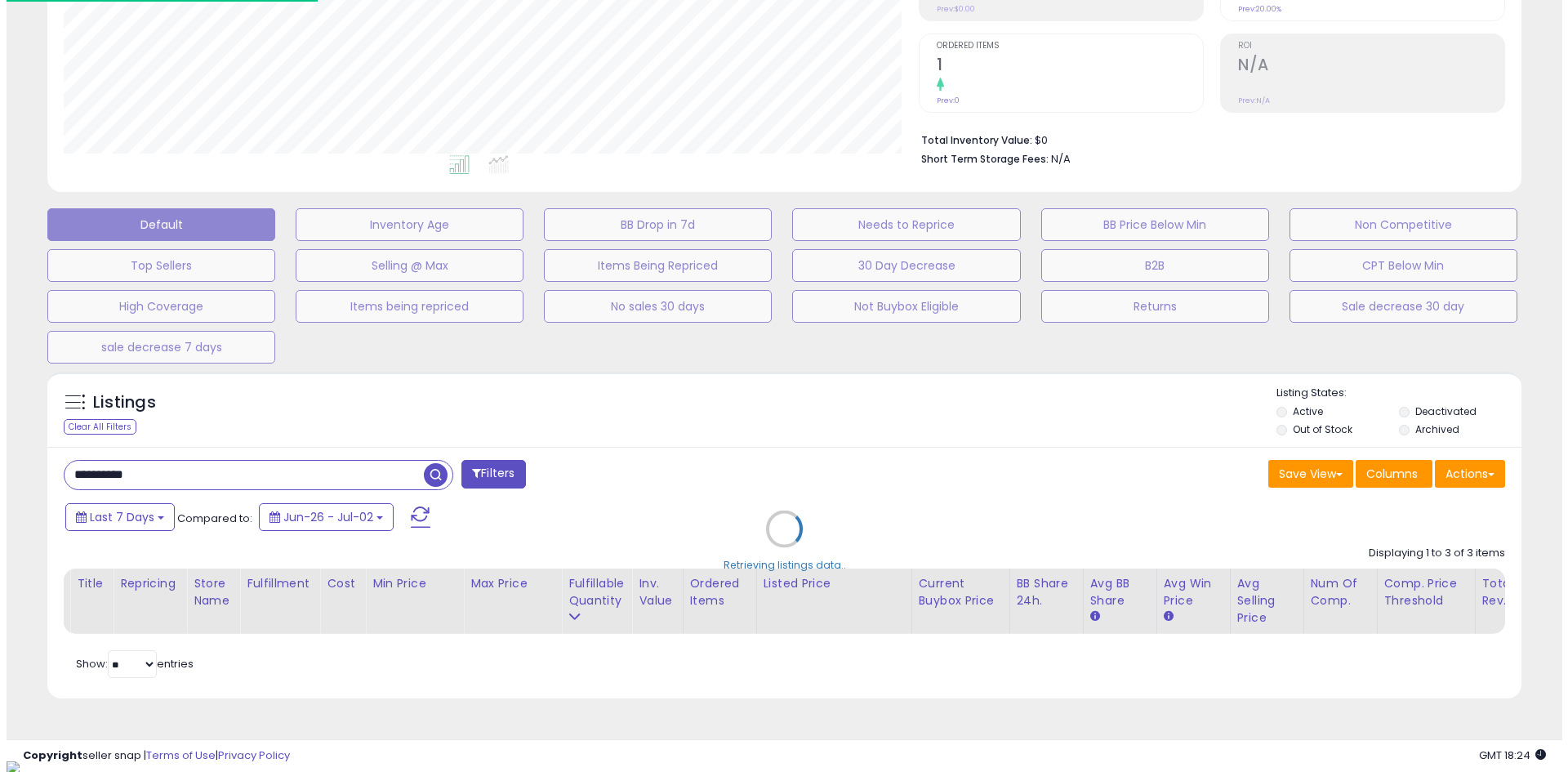 scroll, scrollTop: 816596, scrollLeft: 815804, axis: both 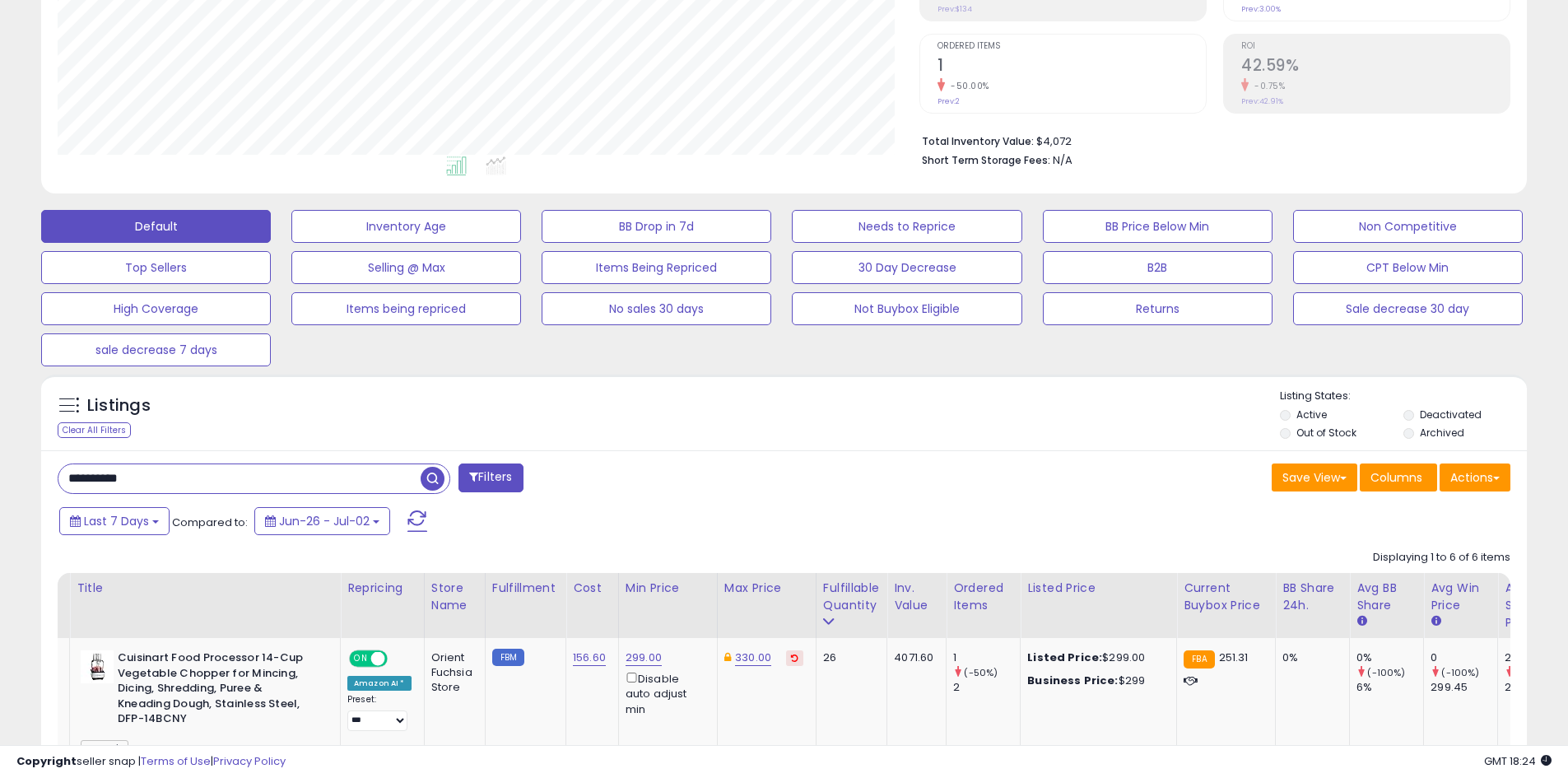 click on "**********" at bounding box center [240, 478] 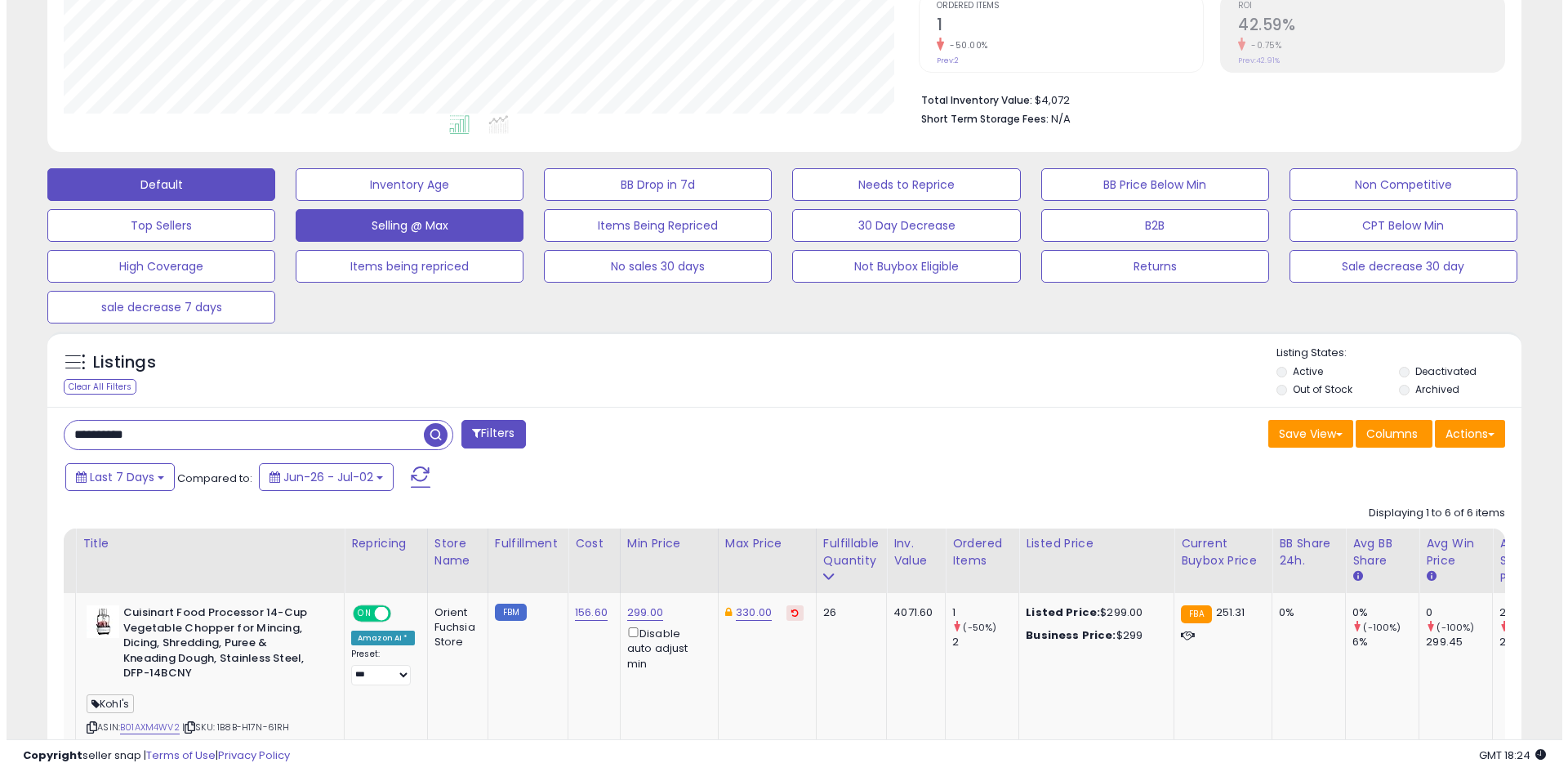 scroll, scrollTop: 233, scrollLeft: 0, axis: vertical 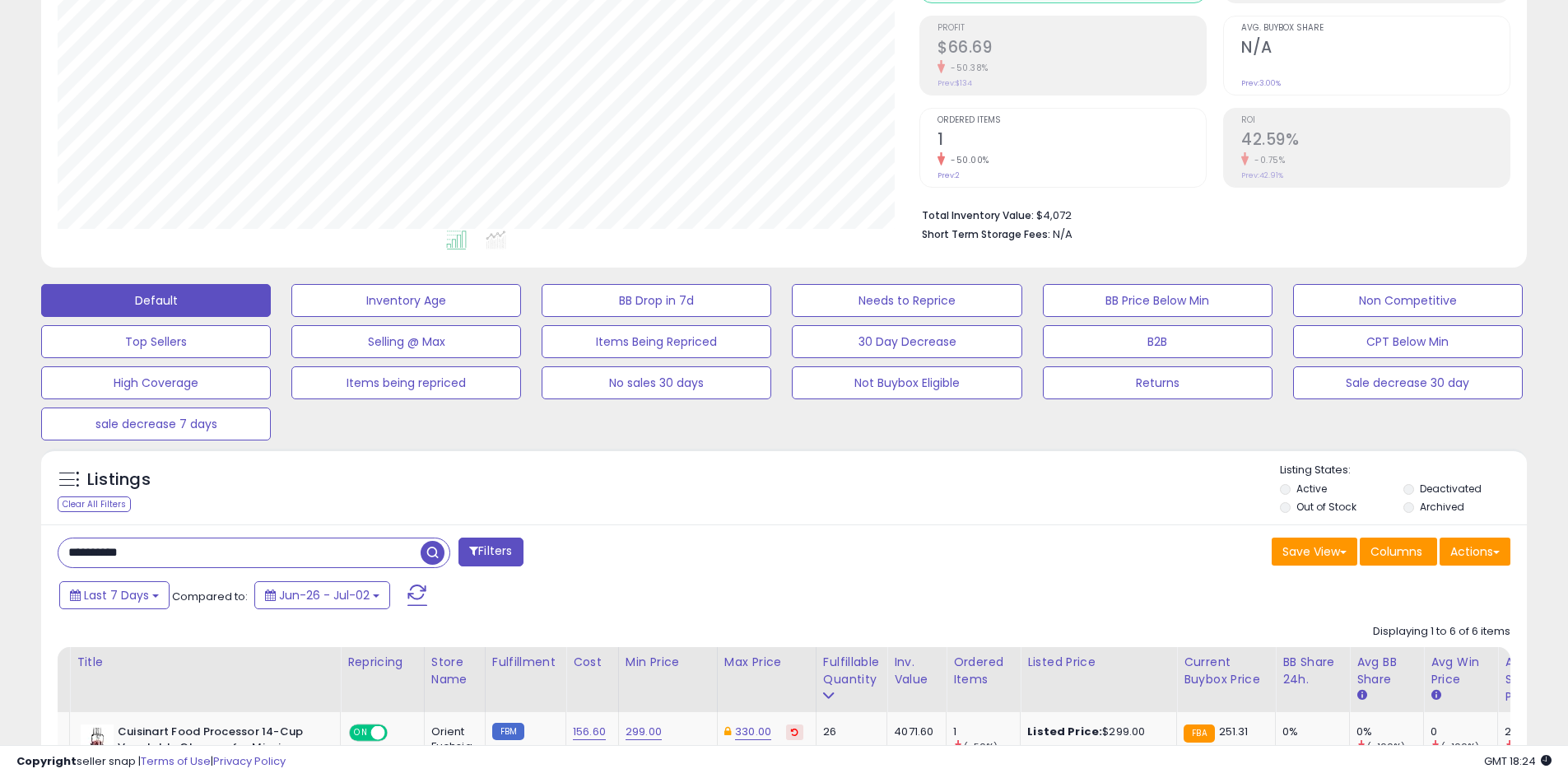 click on "**********" at bounding box center (240, 552) 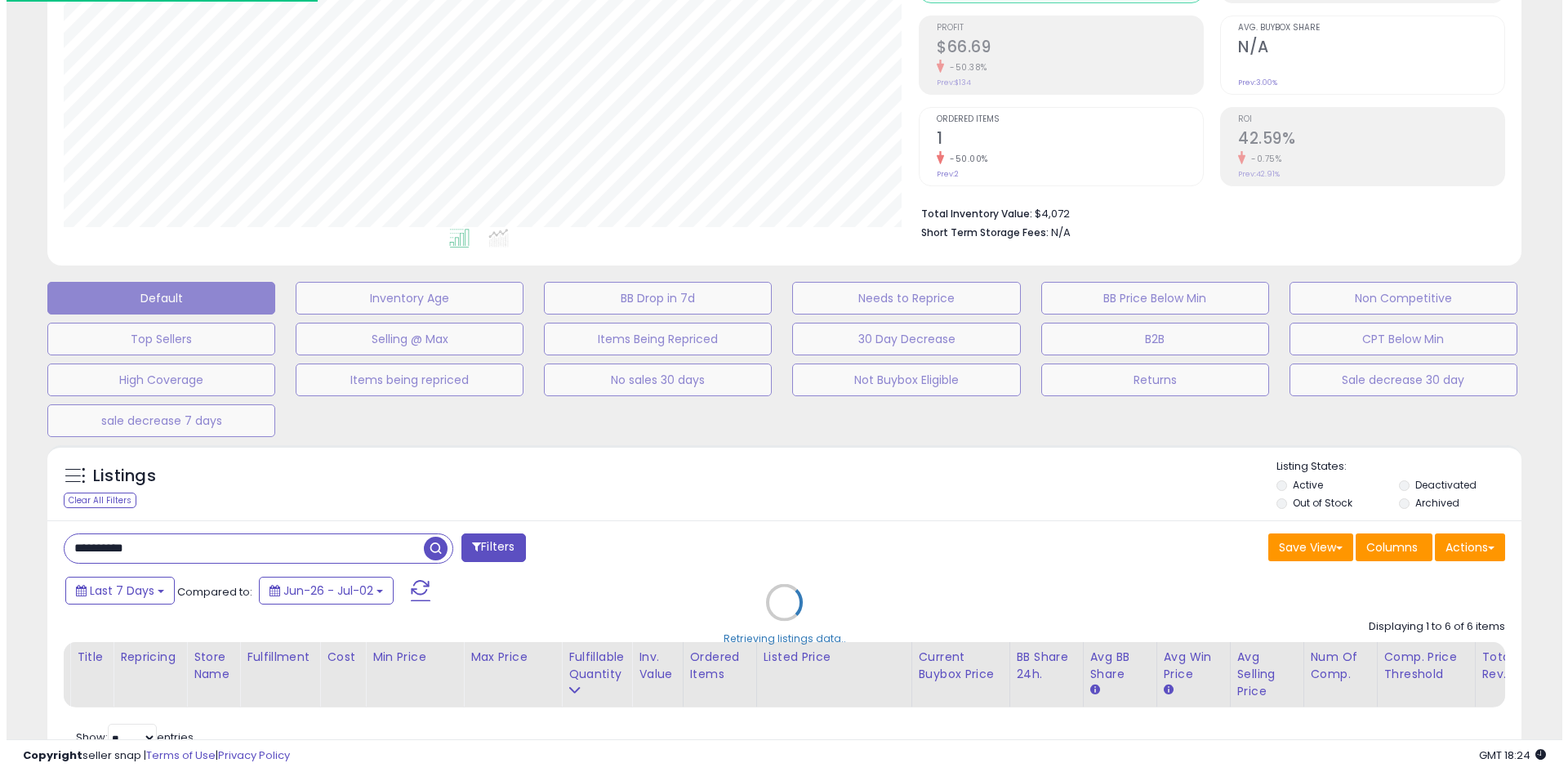 scroll, scrollTop: 816596, scrollLeft: 815804, axis: both 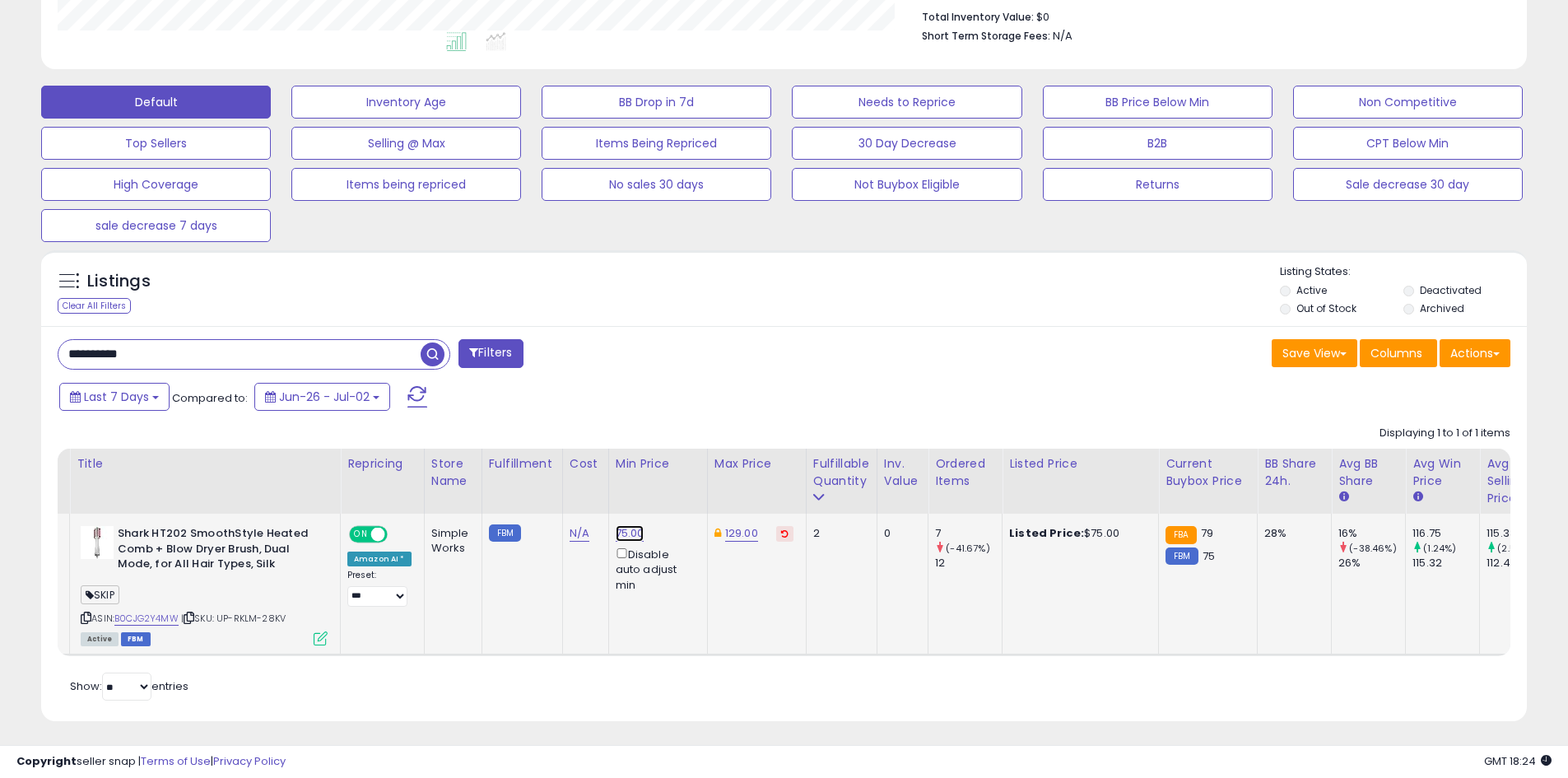 click on "75.00" at bounding box center [630, 533] 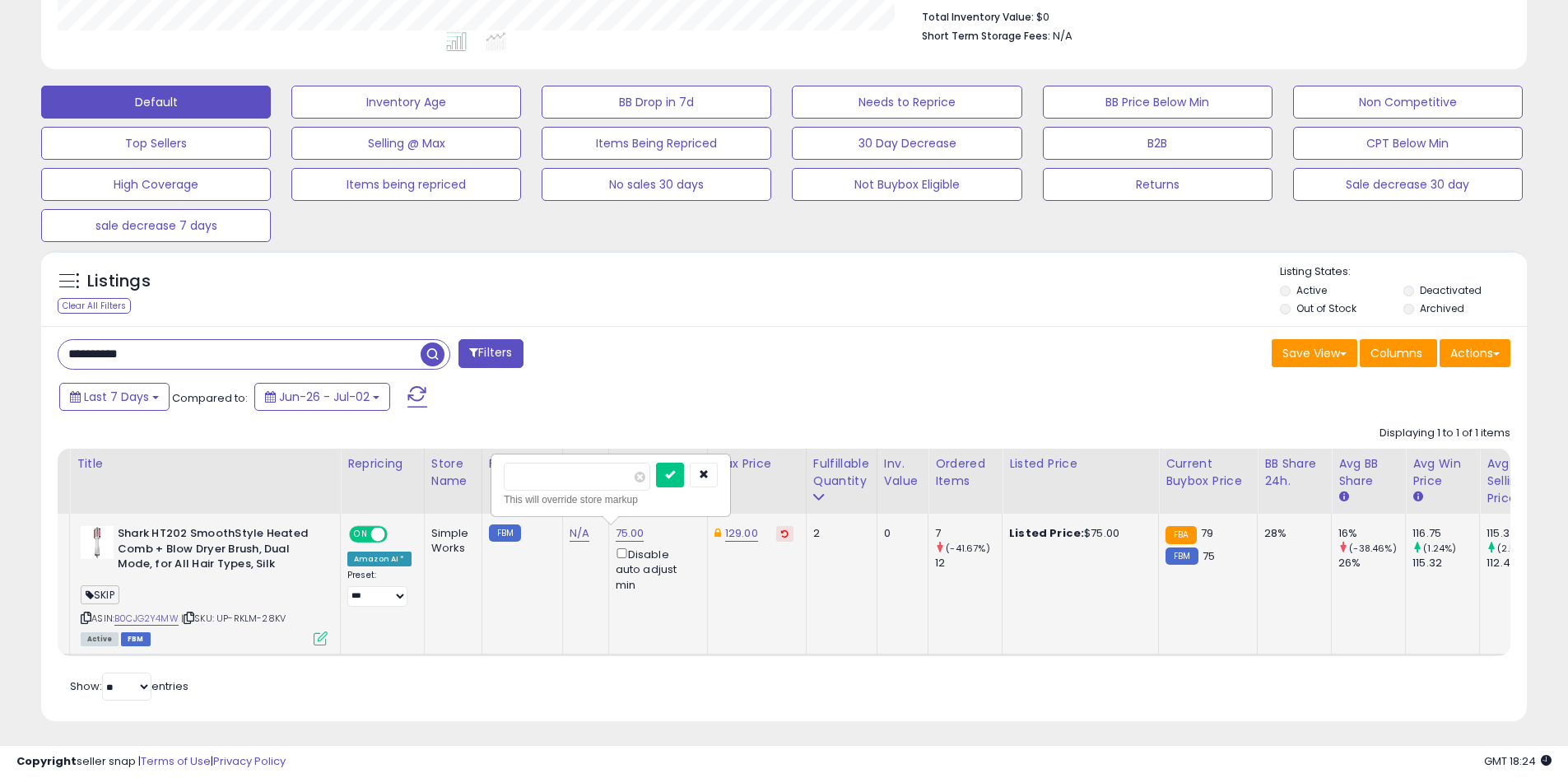 type on "**" 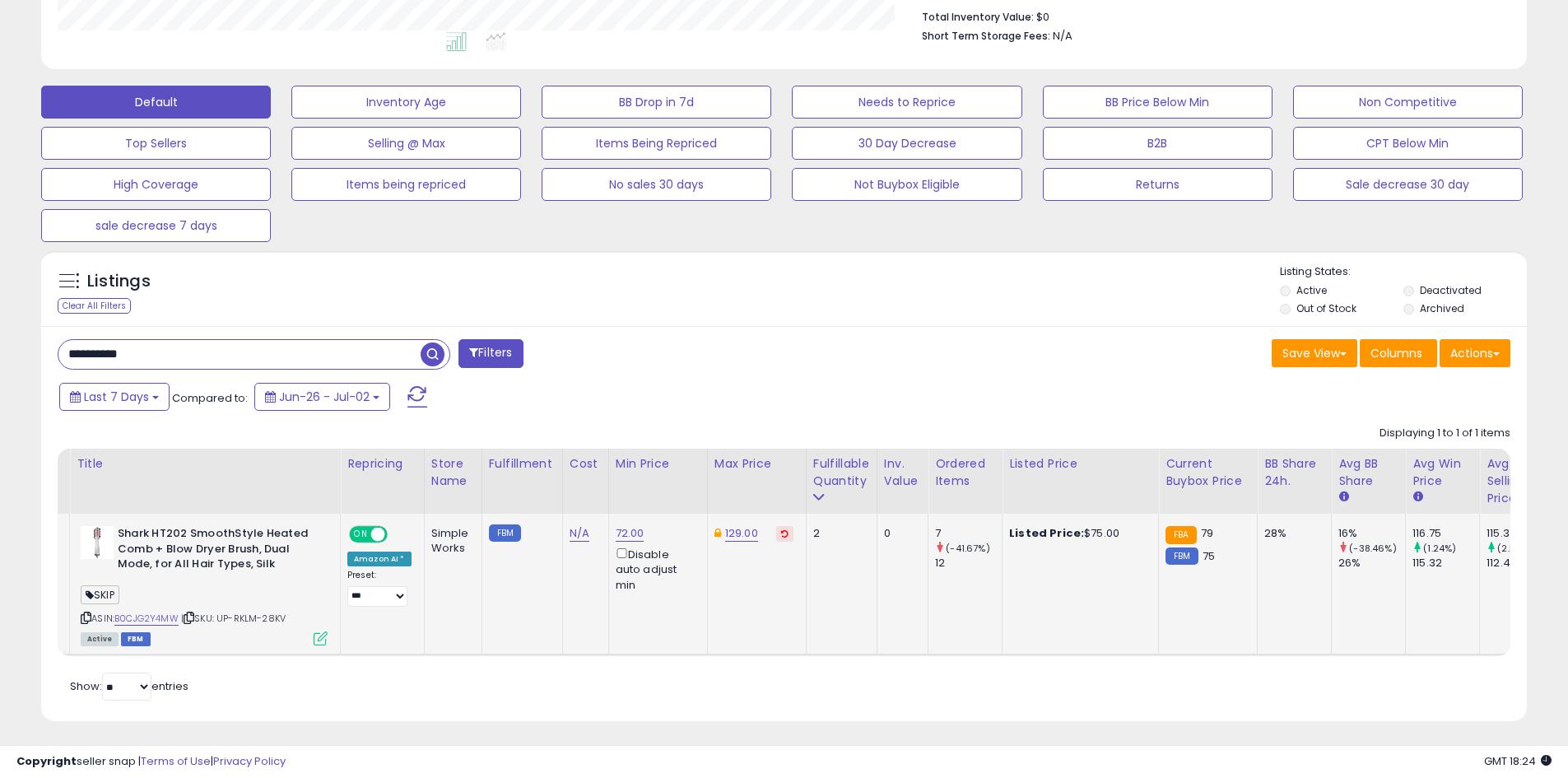 click on "**********" at bounding box center [415, 356] 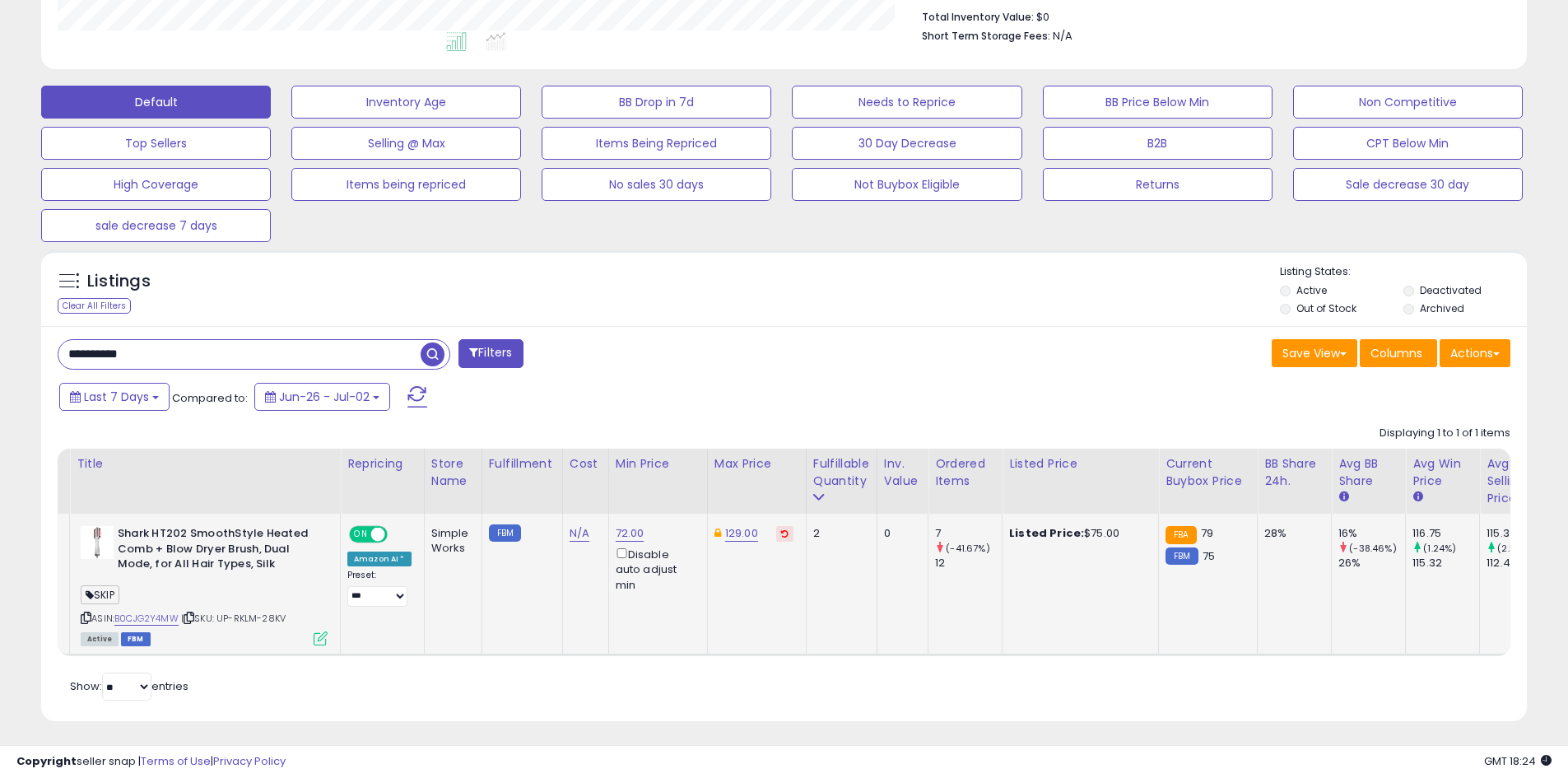 click on "**********" at bounding box center [240, 354] 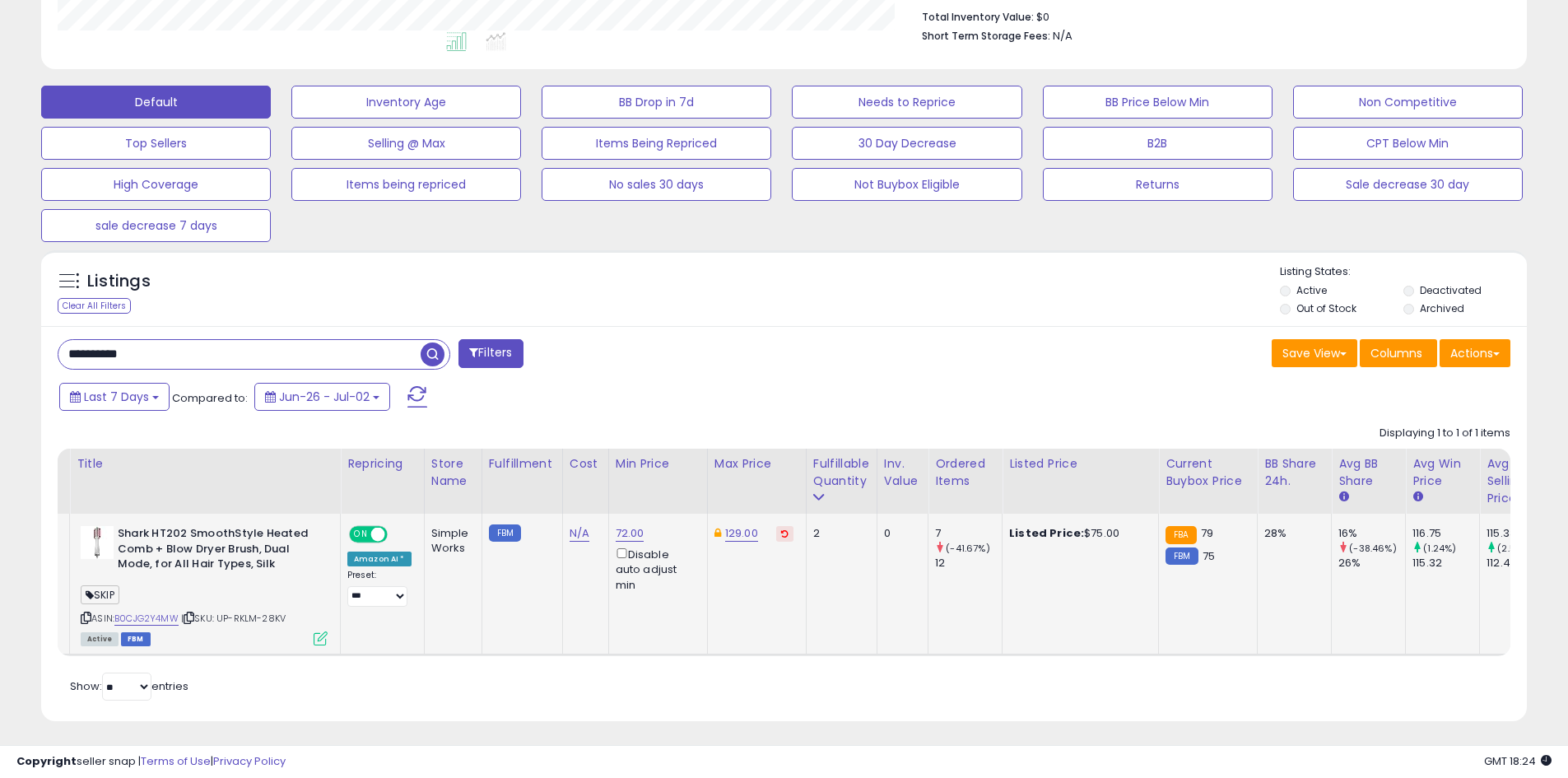 paste 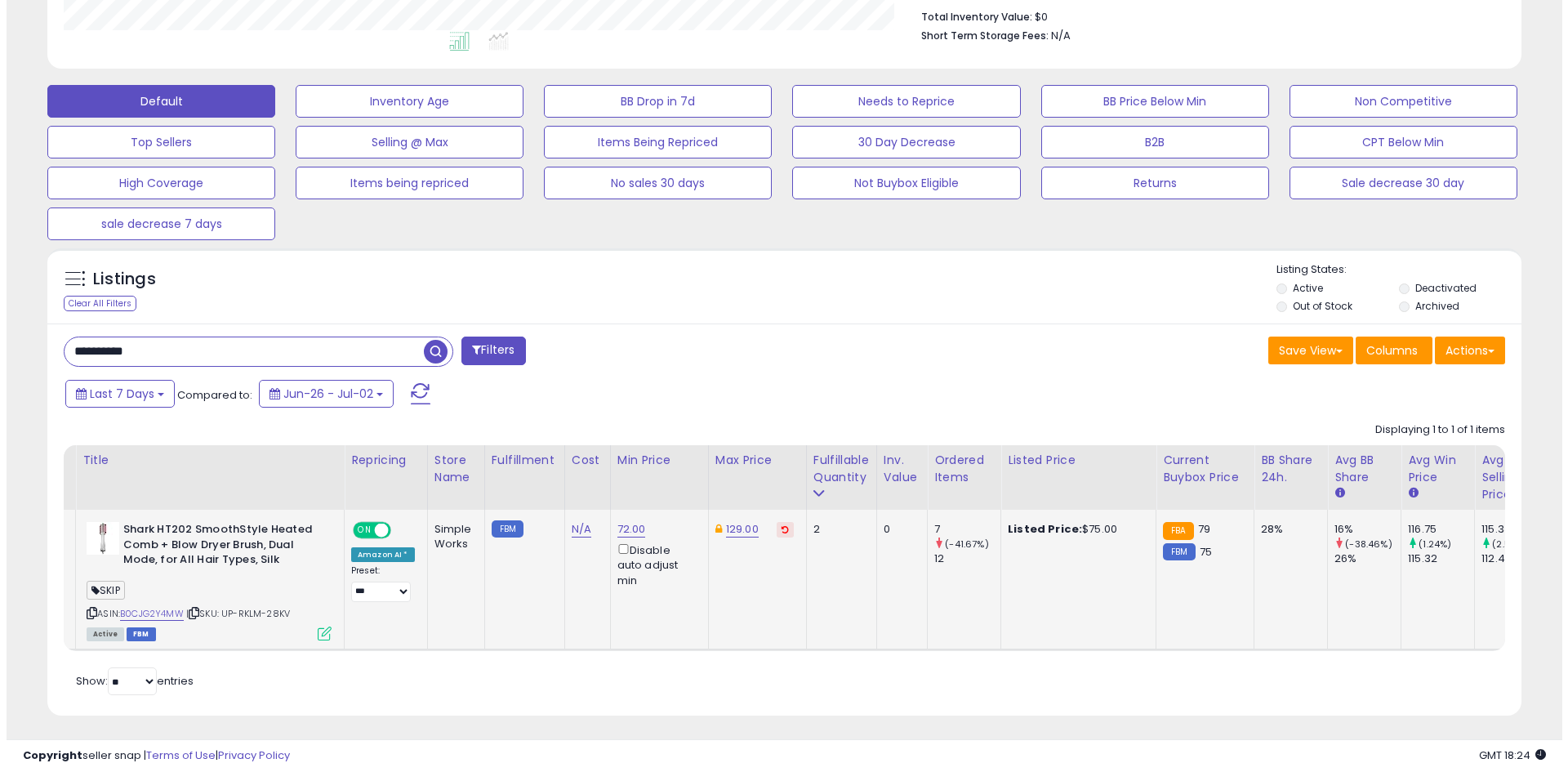 scroll, scrollTop: 306, scrollLeft: 0, axis: vertical 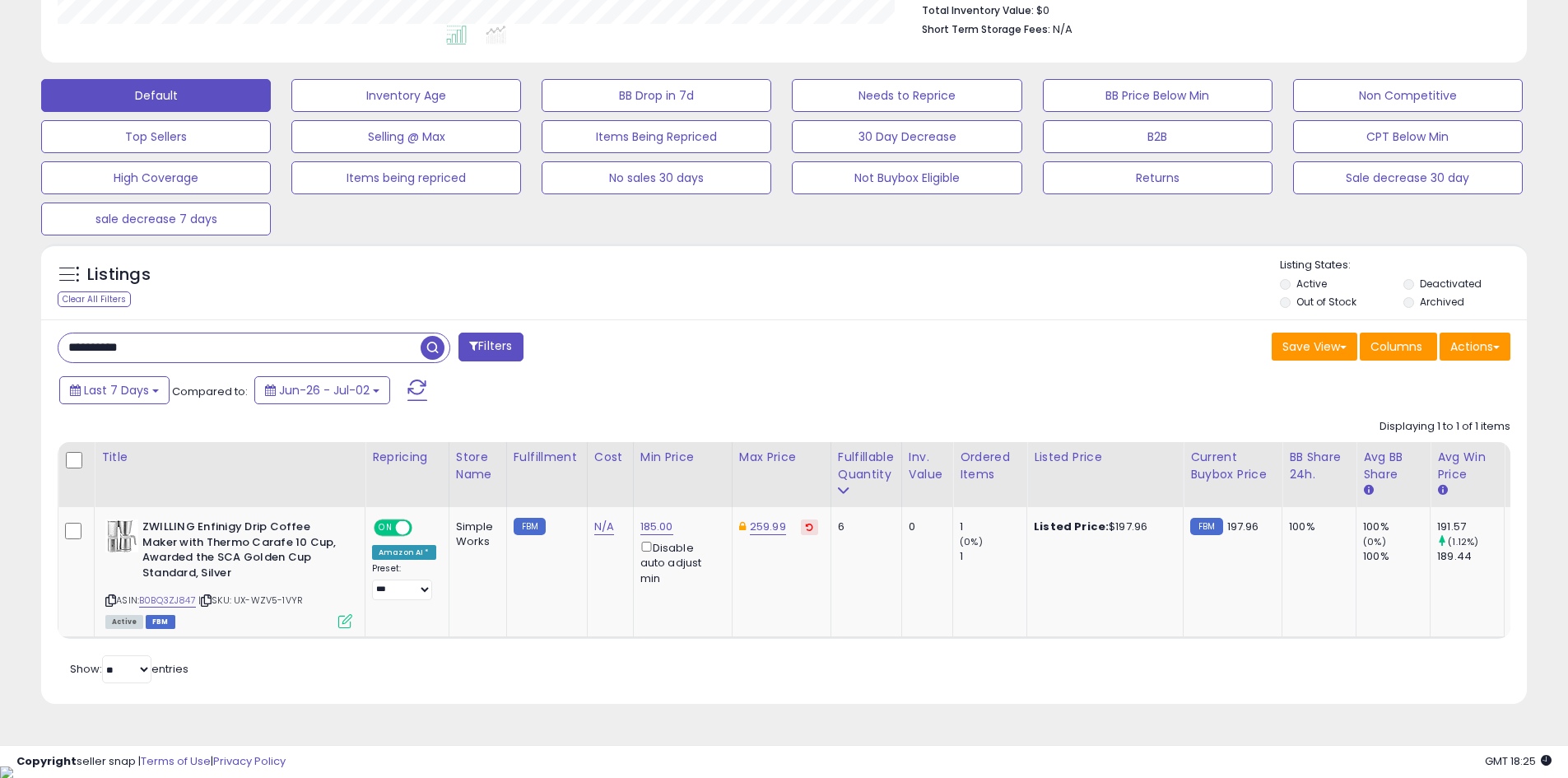 click on "**********" at bounding box center (240, 347) 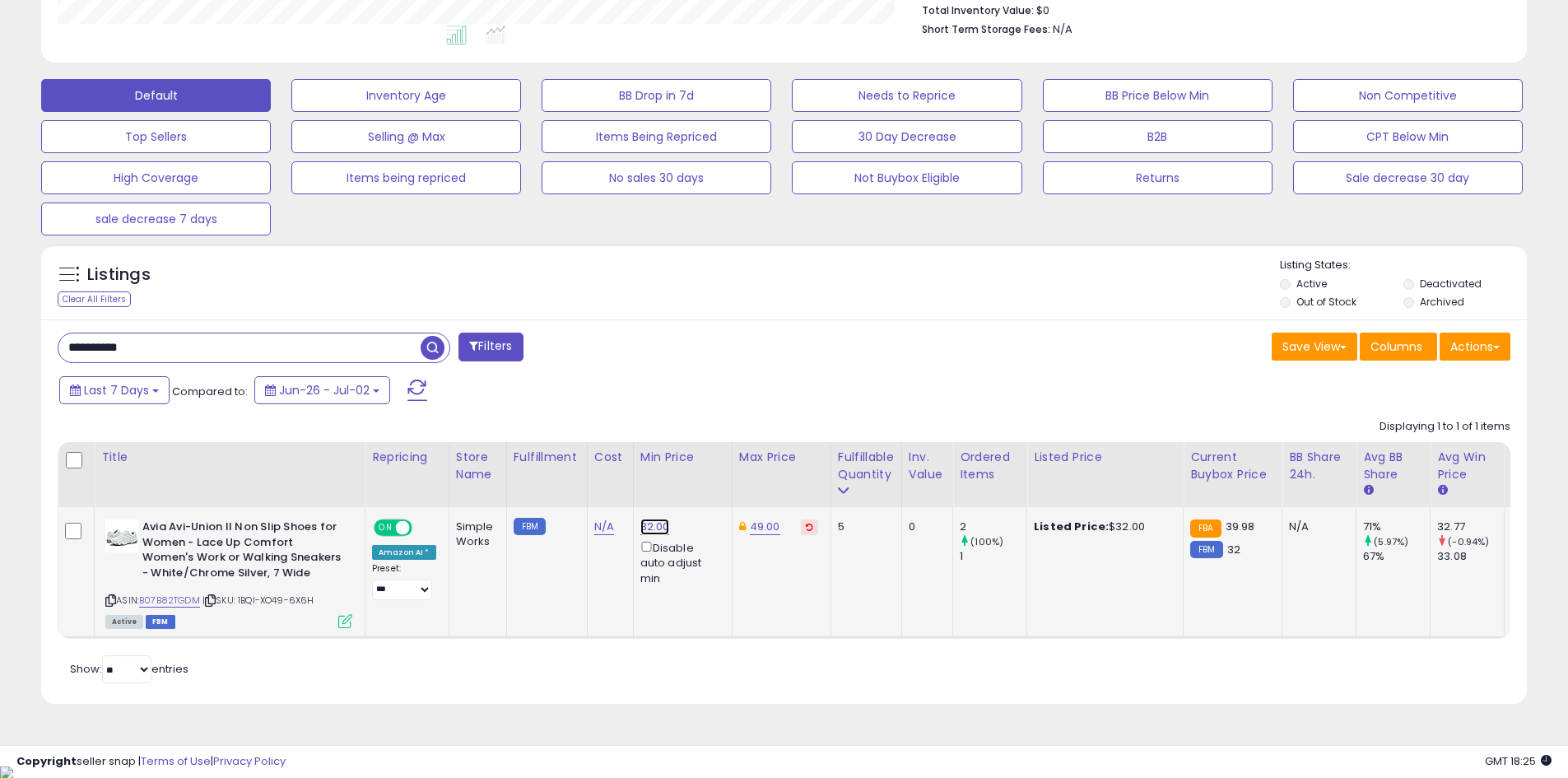 click on "32.00" at bounding box center [655, 527] 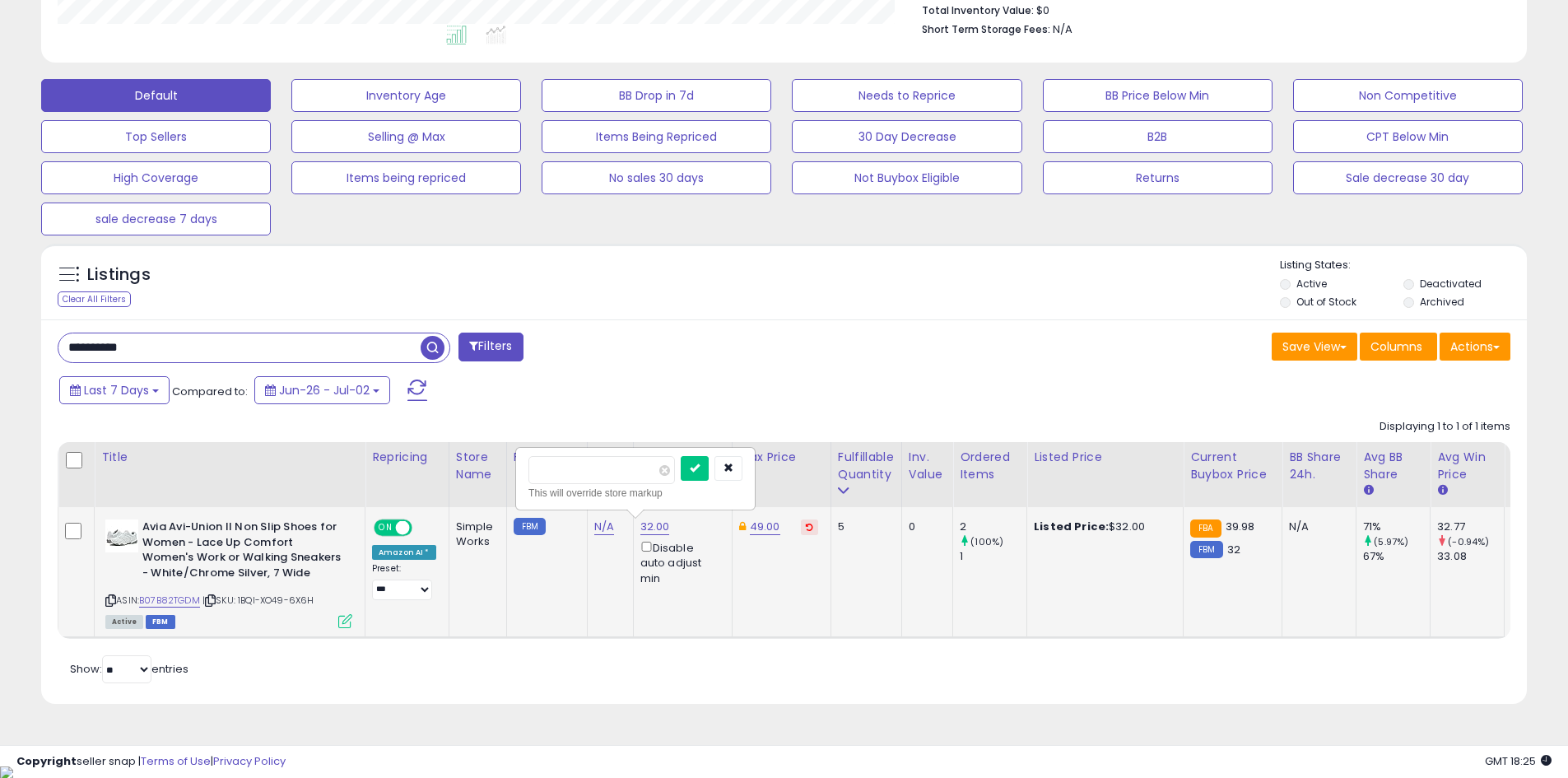 type on "**" 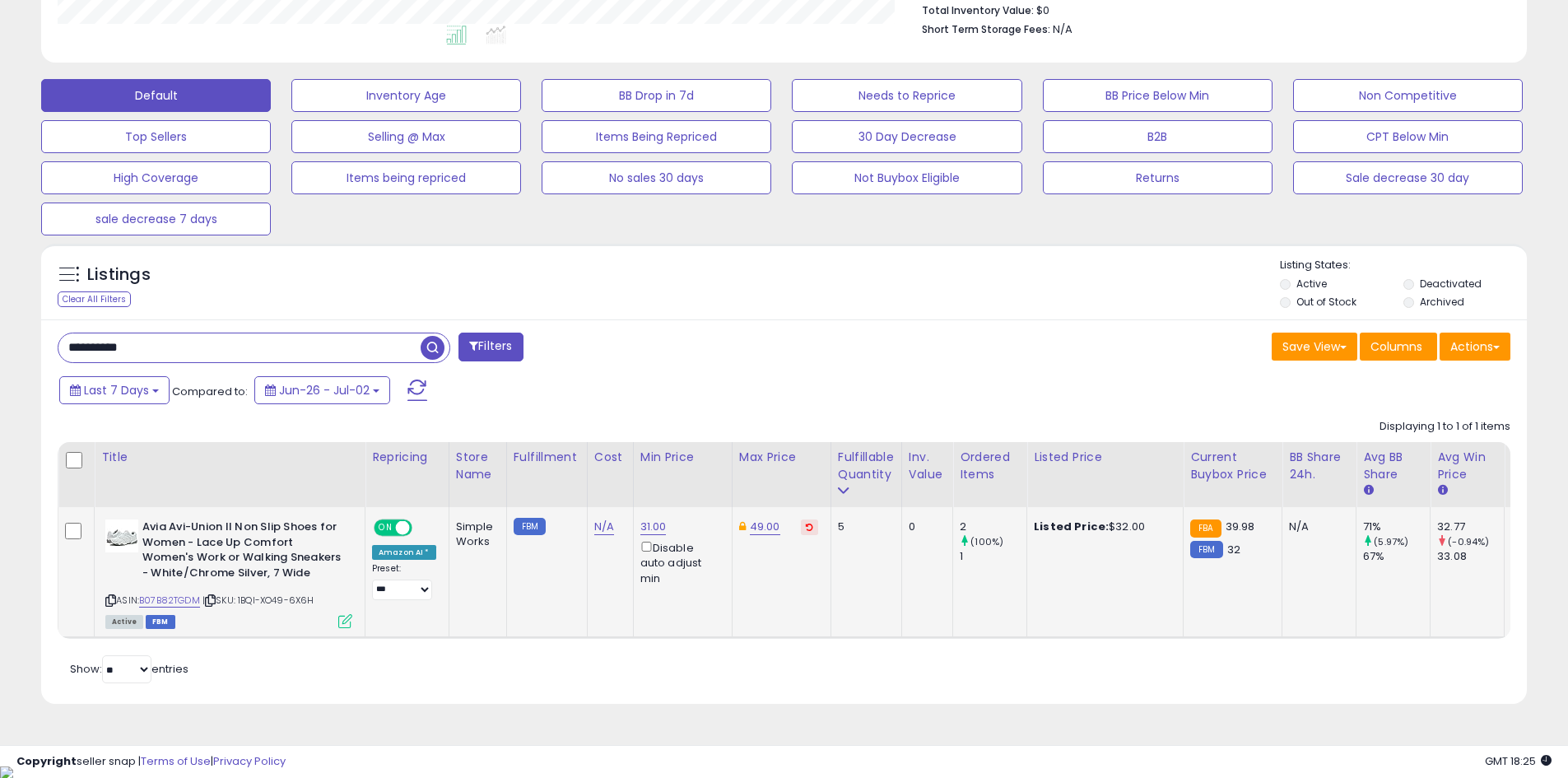 click on "**********" at bounding box center (240, 347) 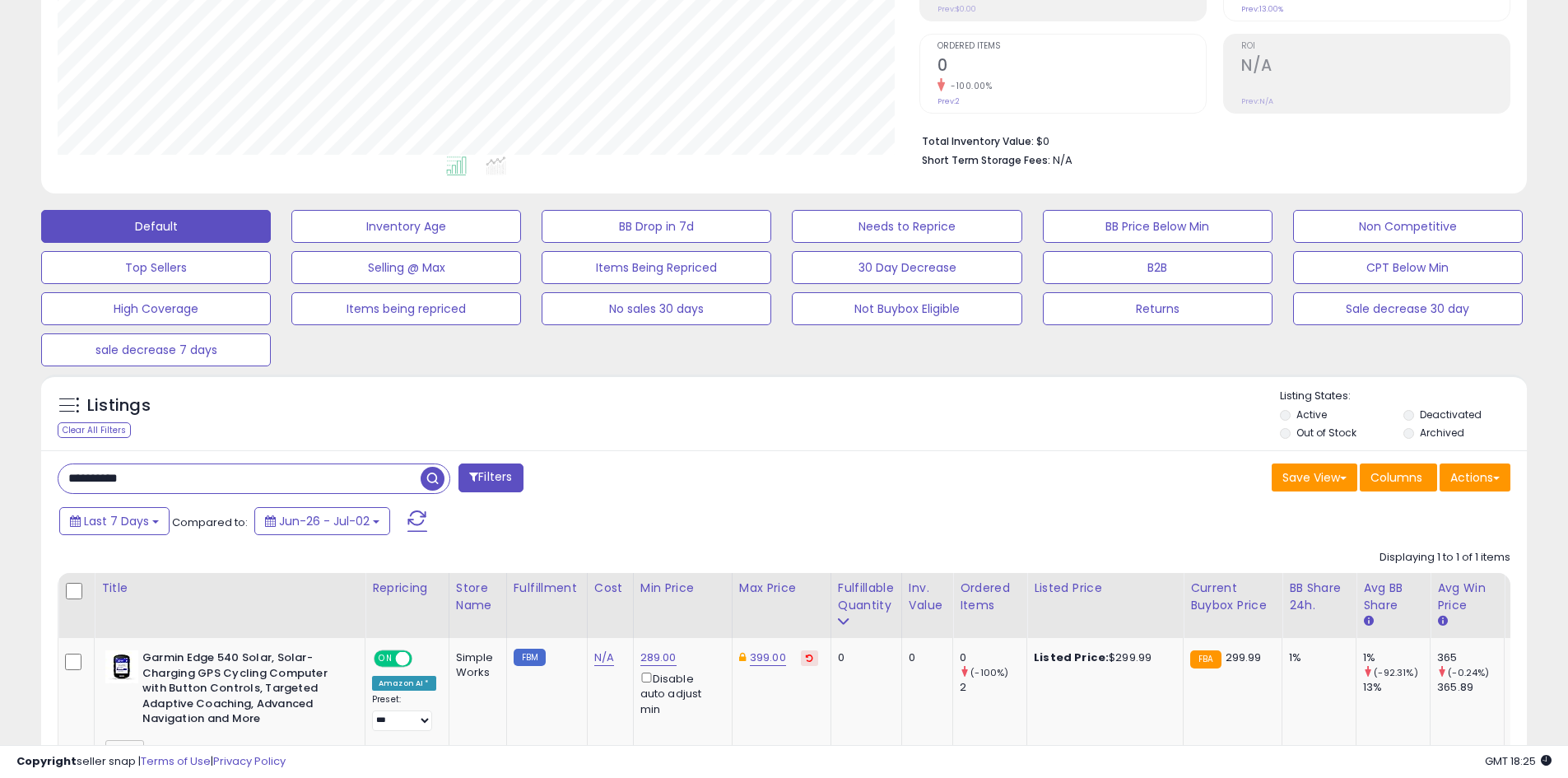 click on "**********" at bounding box center [240, 478] 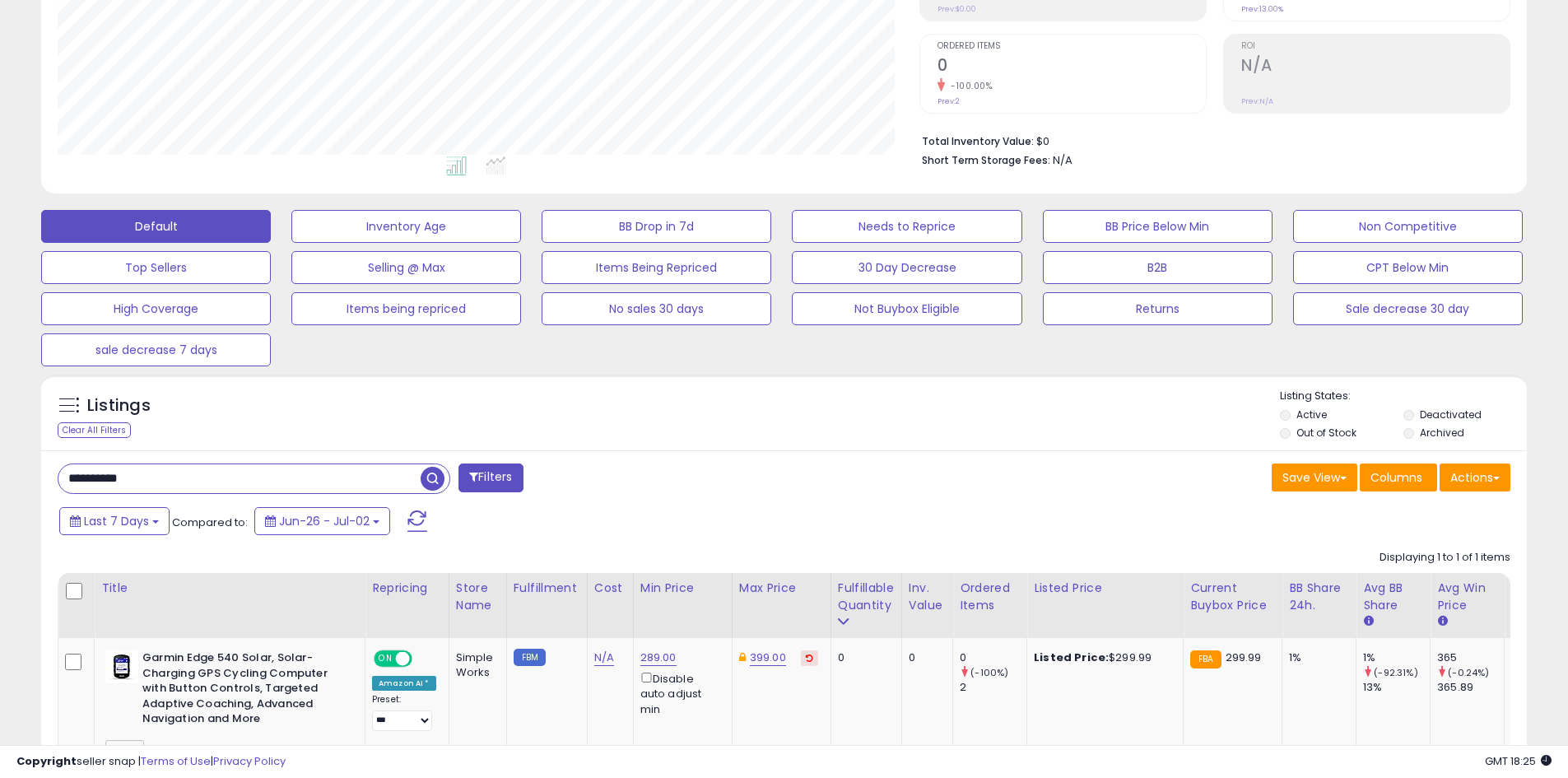 paste 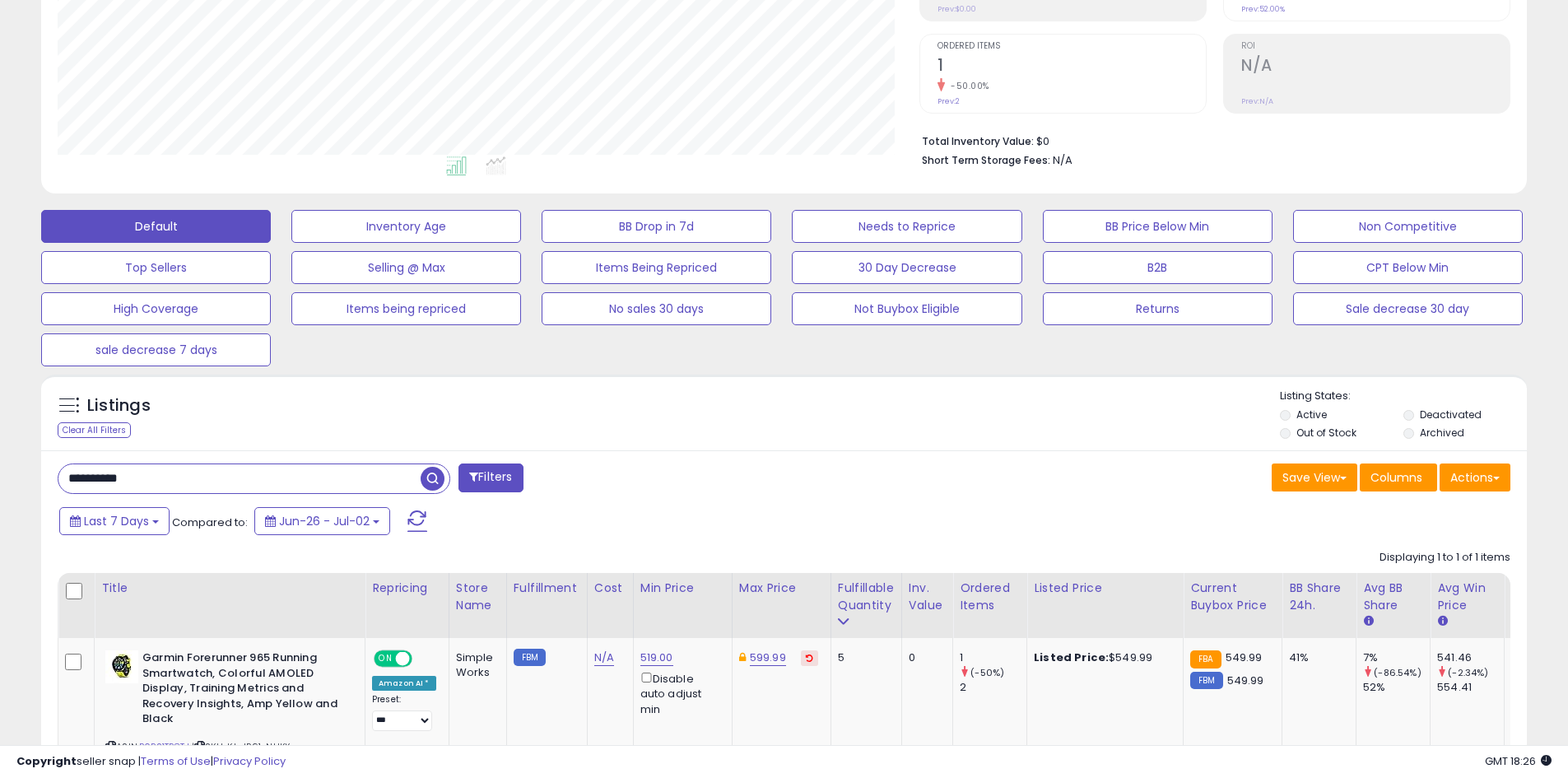 click on "**********" at bounding box center [240, 478] 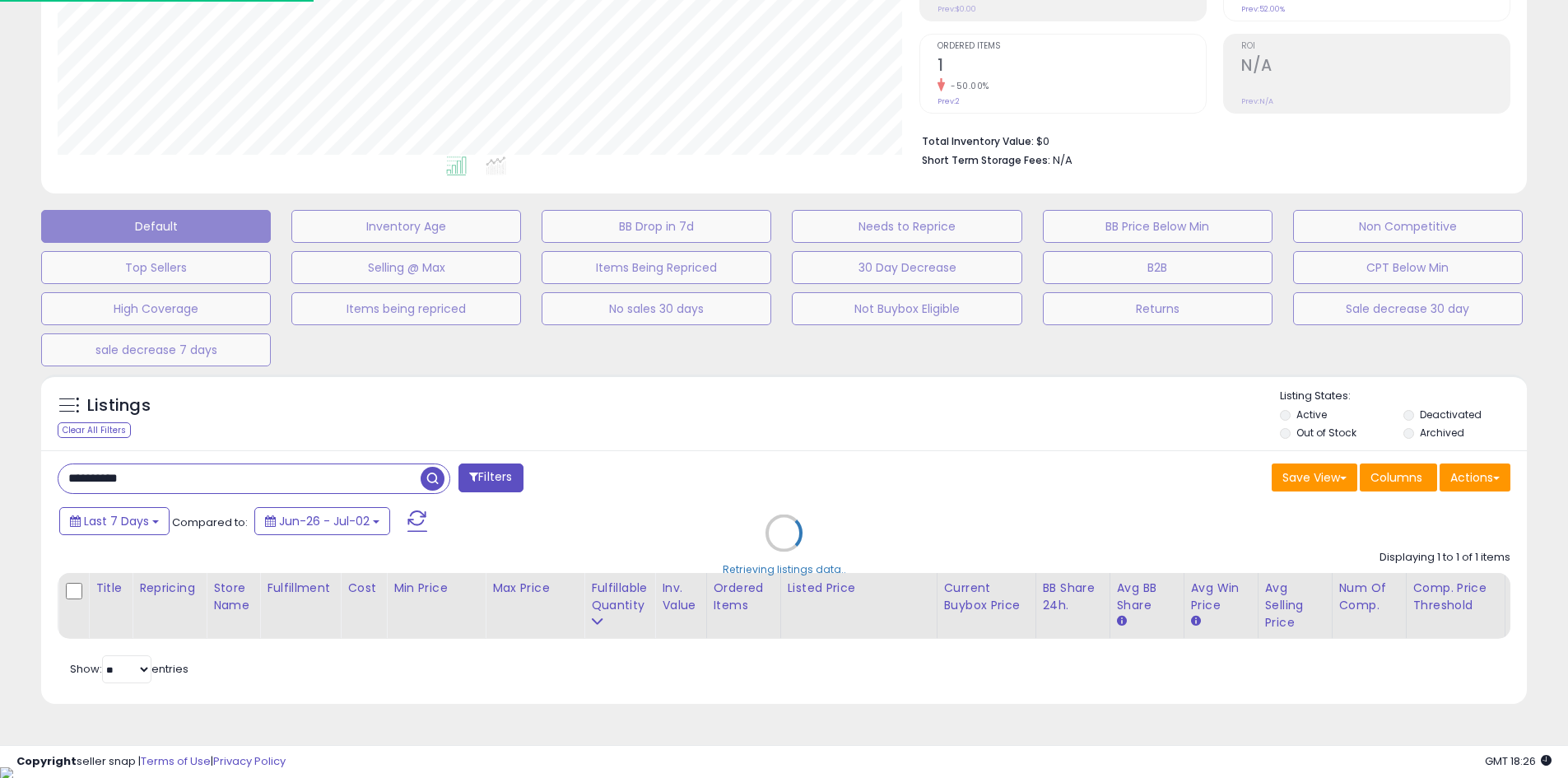 scroll, scrollTop: 822943, scrollLeft: 822228, axis: both 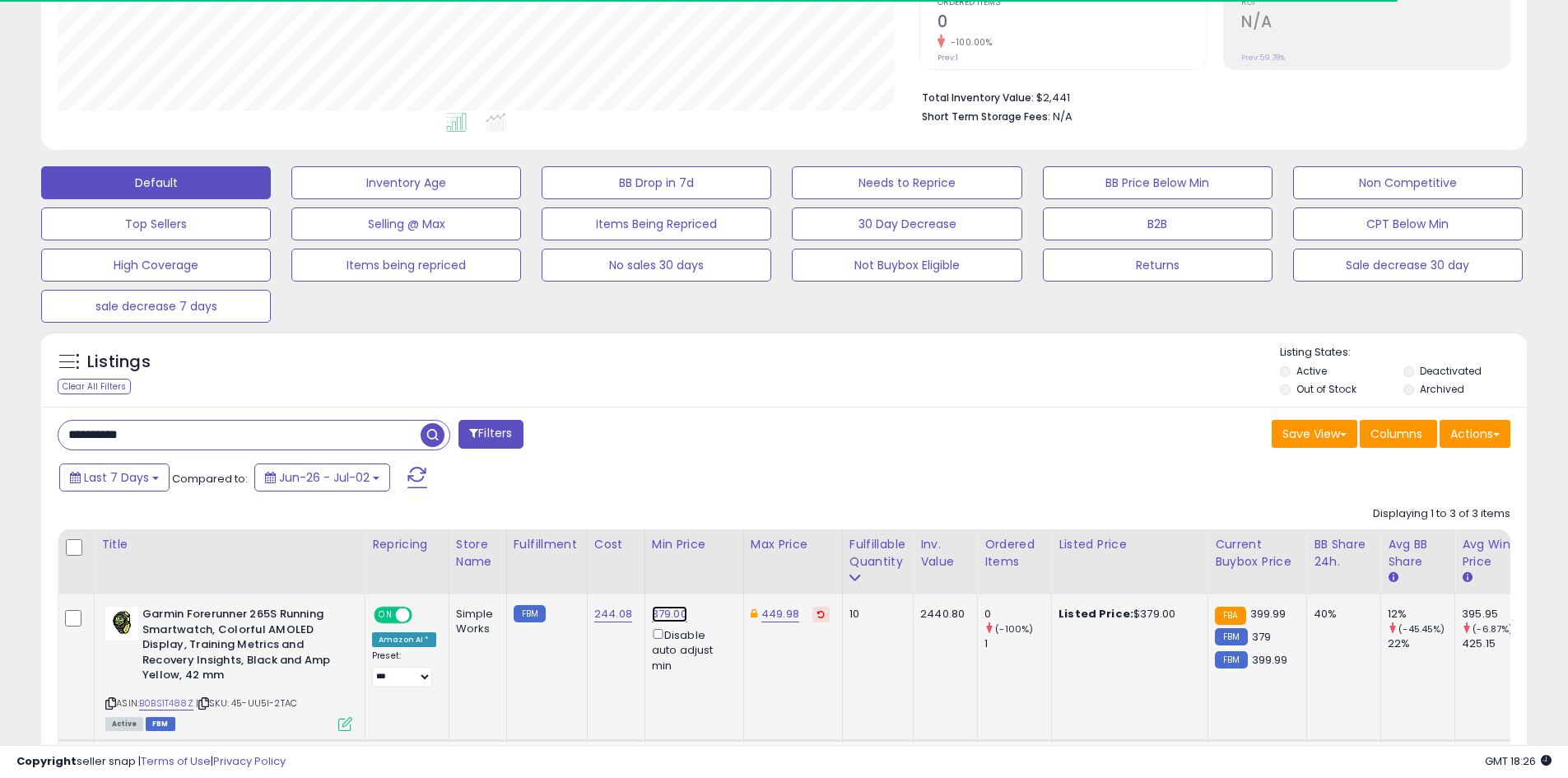 click on "379.00" at bounding box center (669, 614) 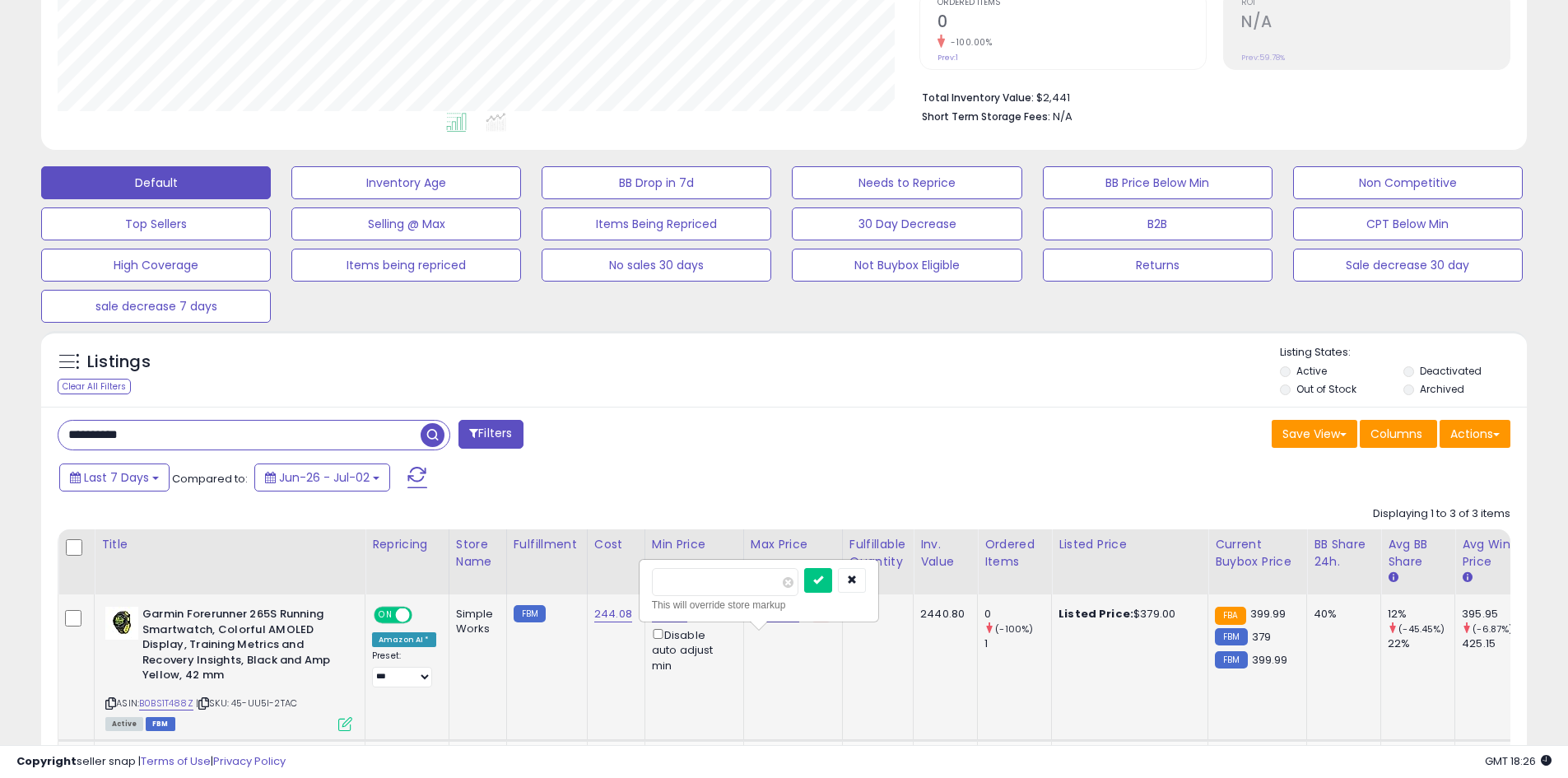 scroll, scrollTop: 822943, scrollLeft: 822235, axis: both 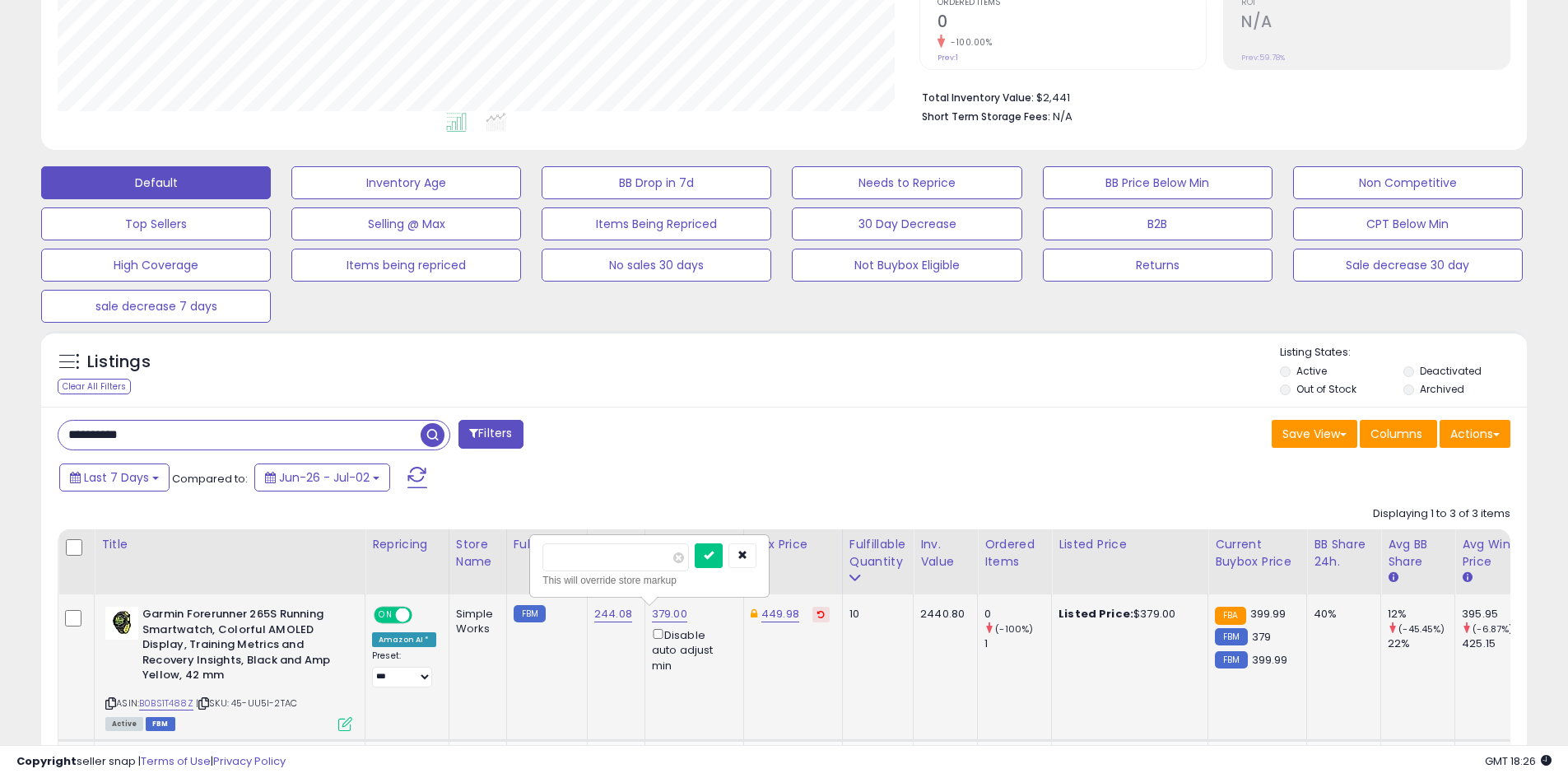 type on "***" 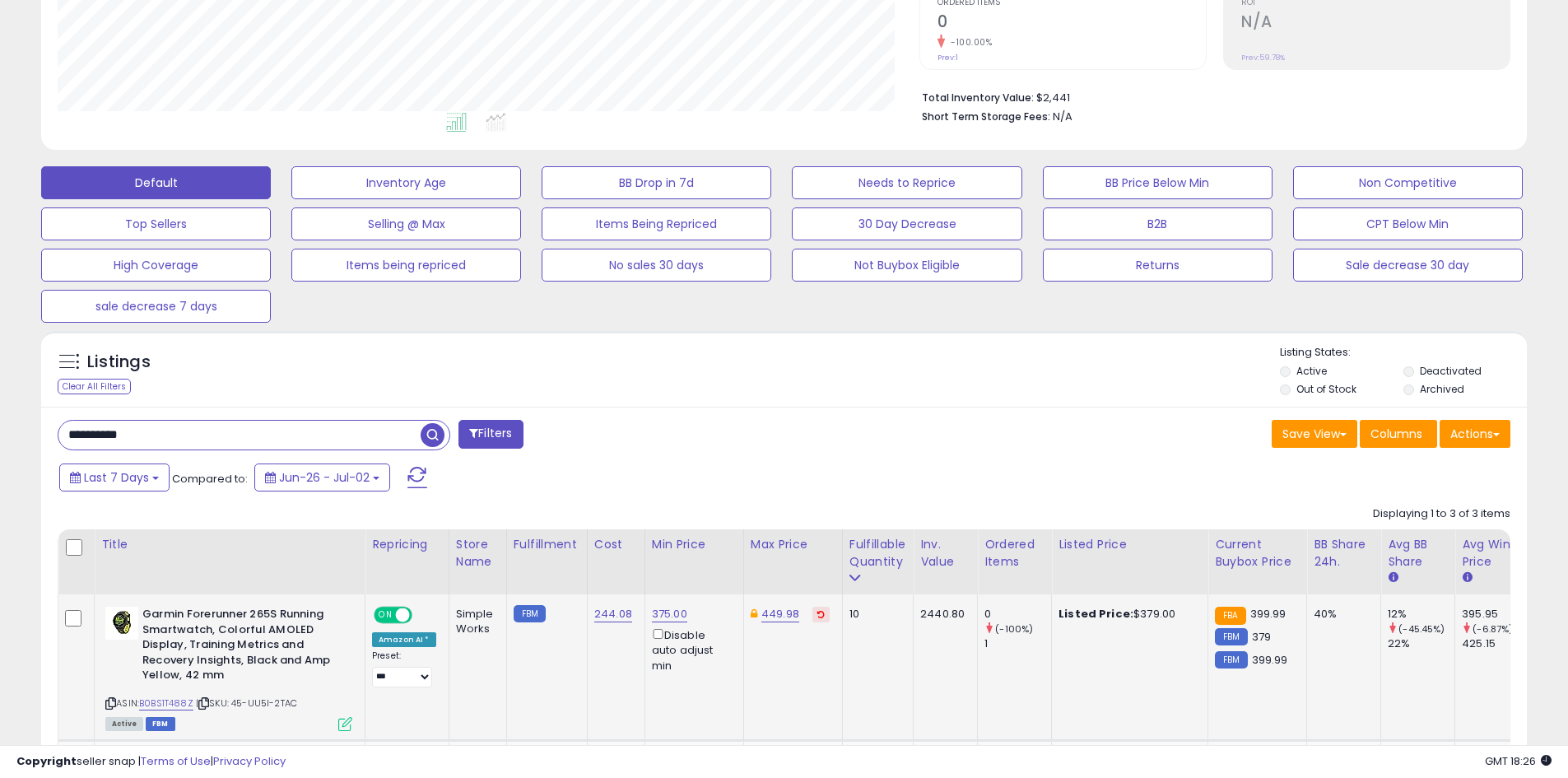 click on "**********" at bounding box center [240, 435] 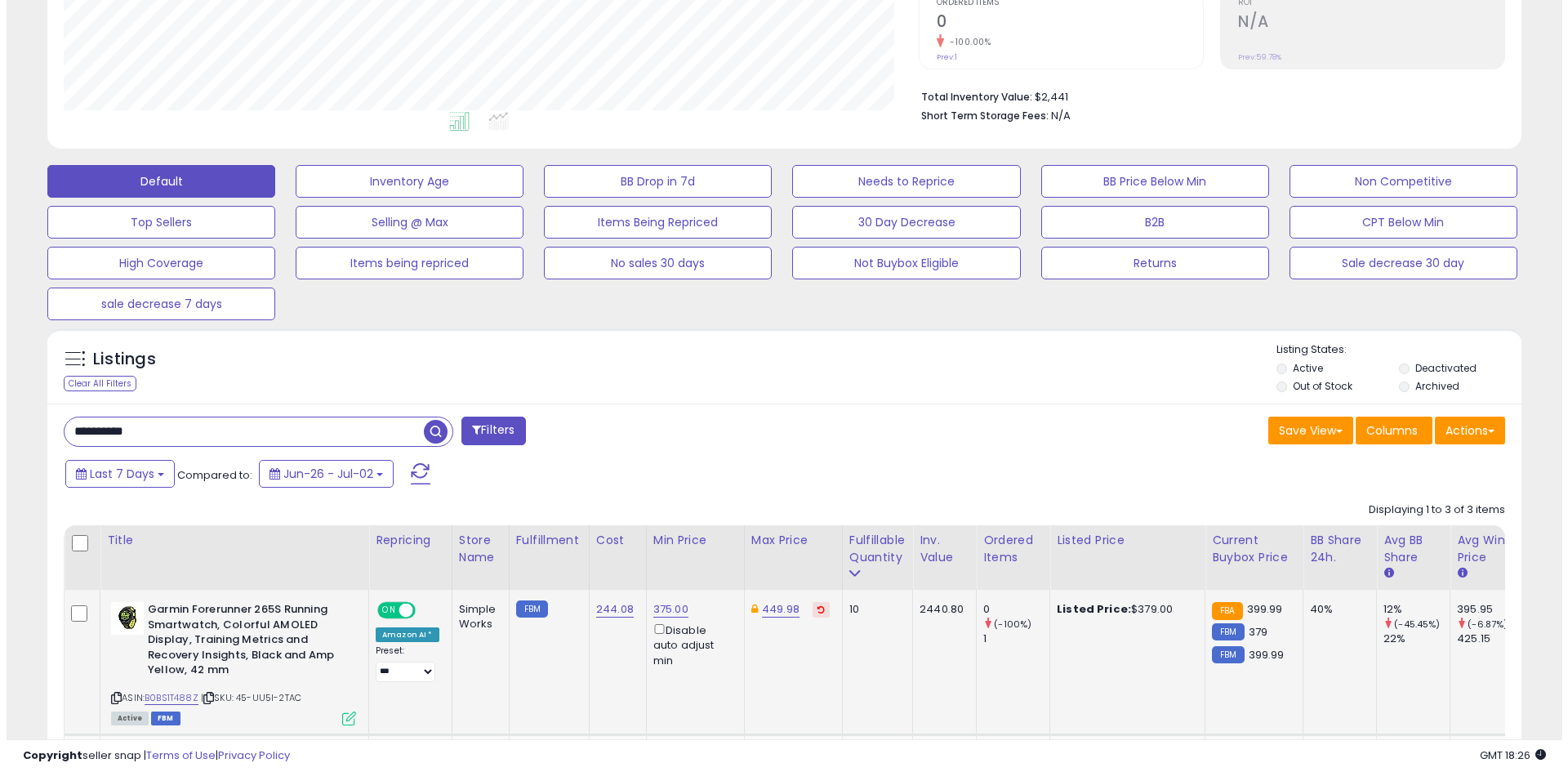 scroll, scrollTop: 306, scrollLeft: 0, axis: vertical 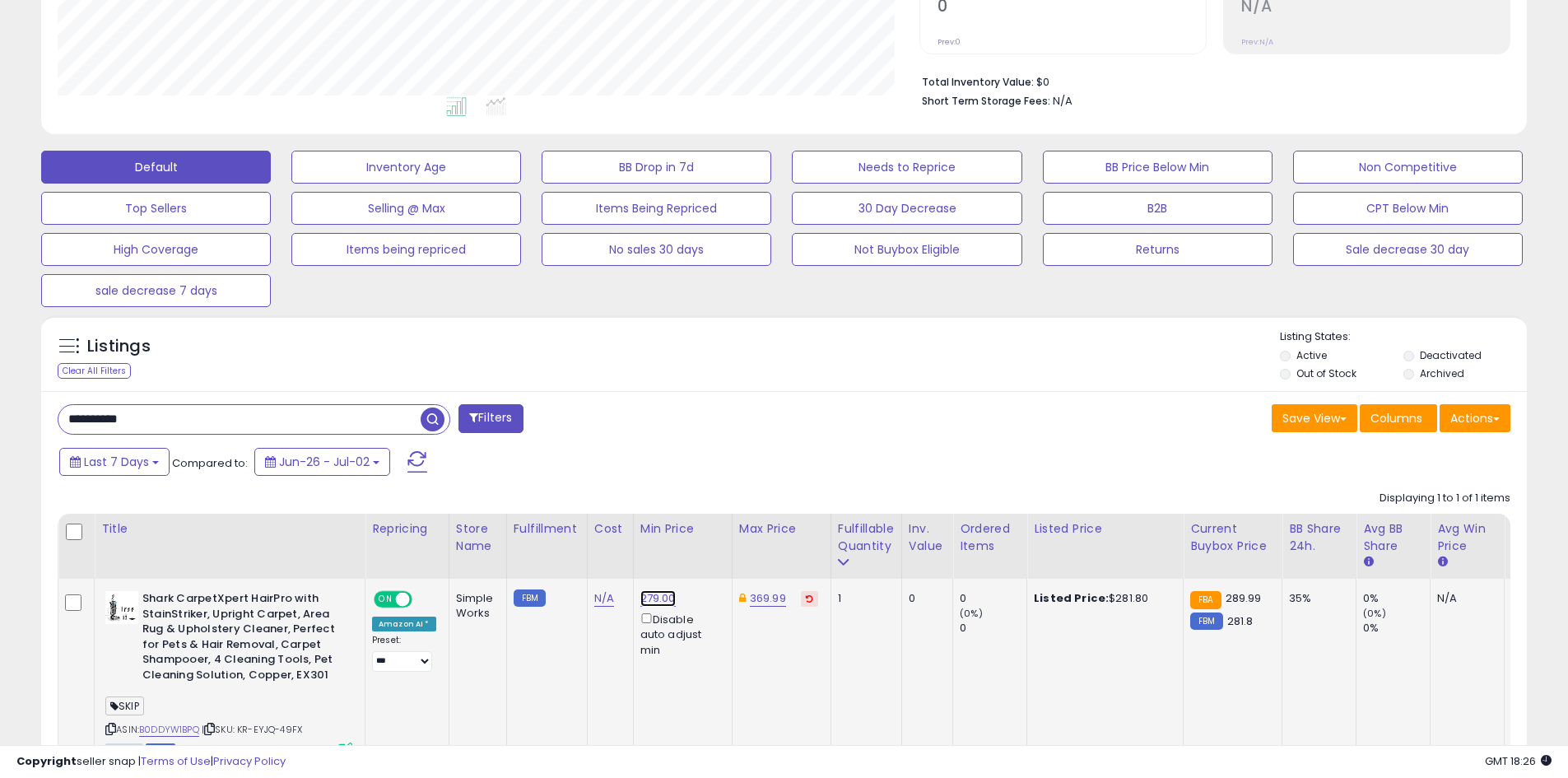 click on "279.00" at bounding box center (658, 599) 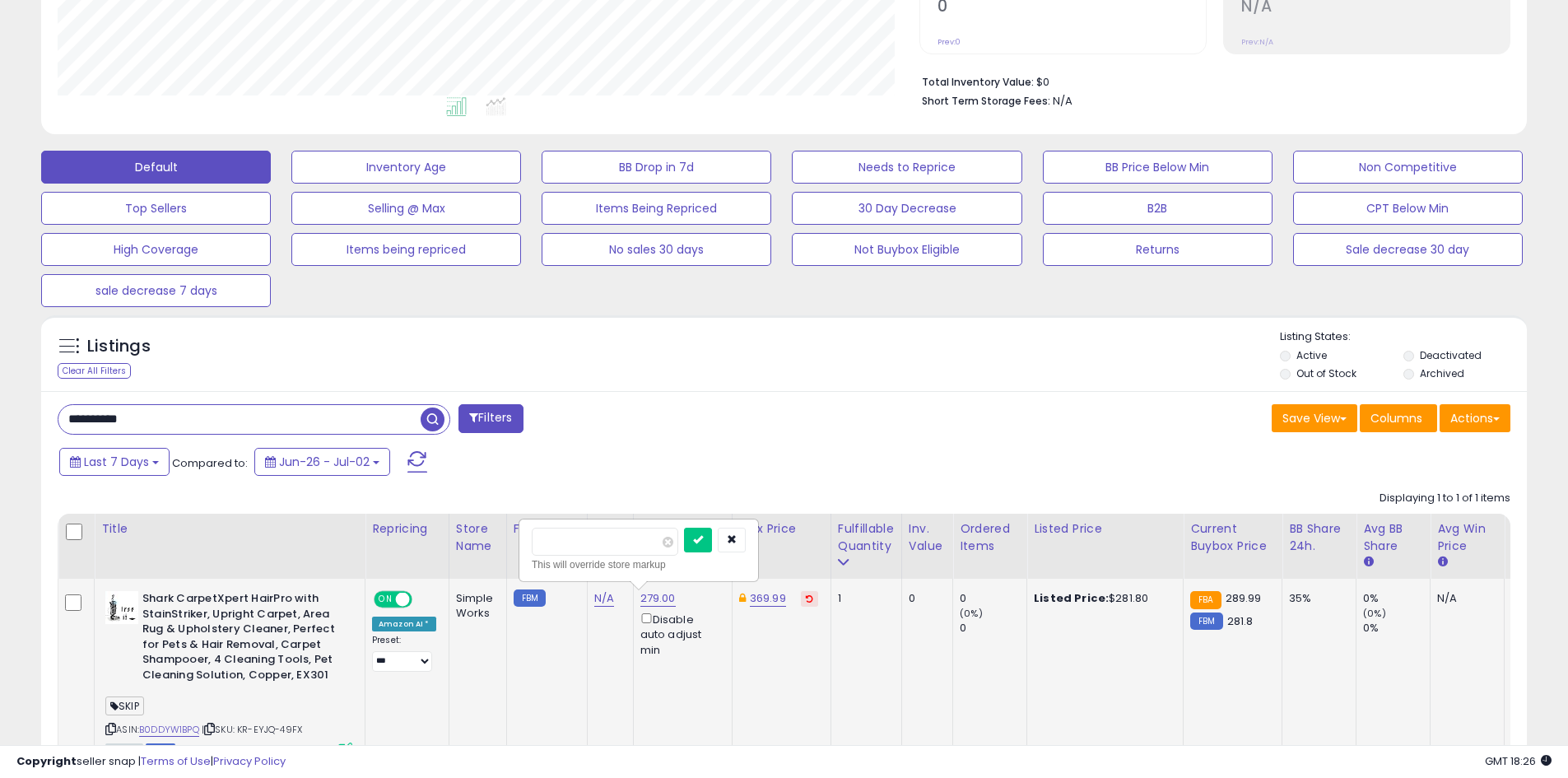 type on "***" 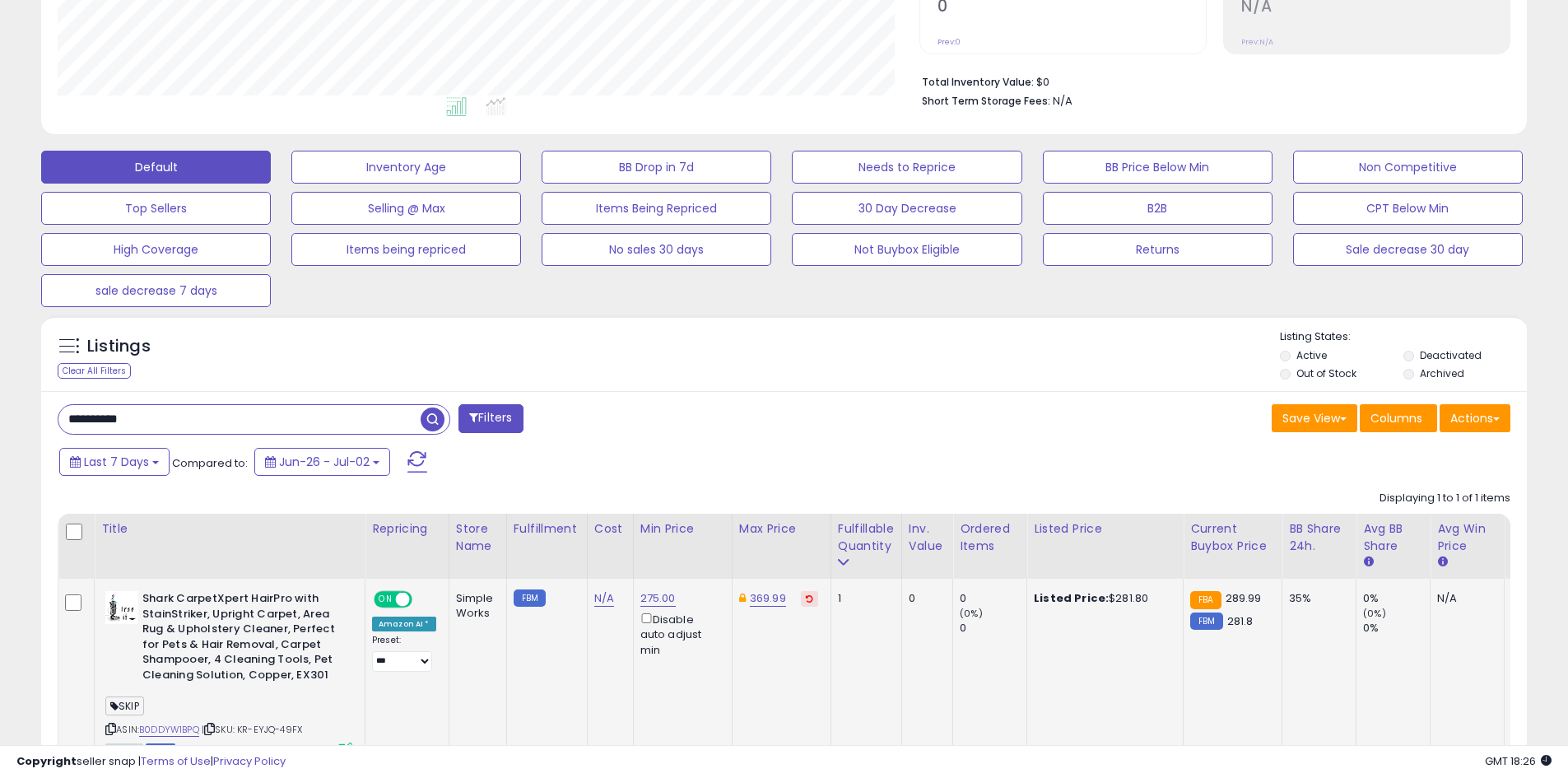 click on "**********" at bounding box center [240, 419] 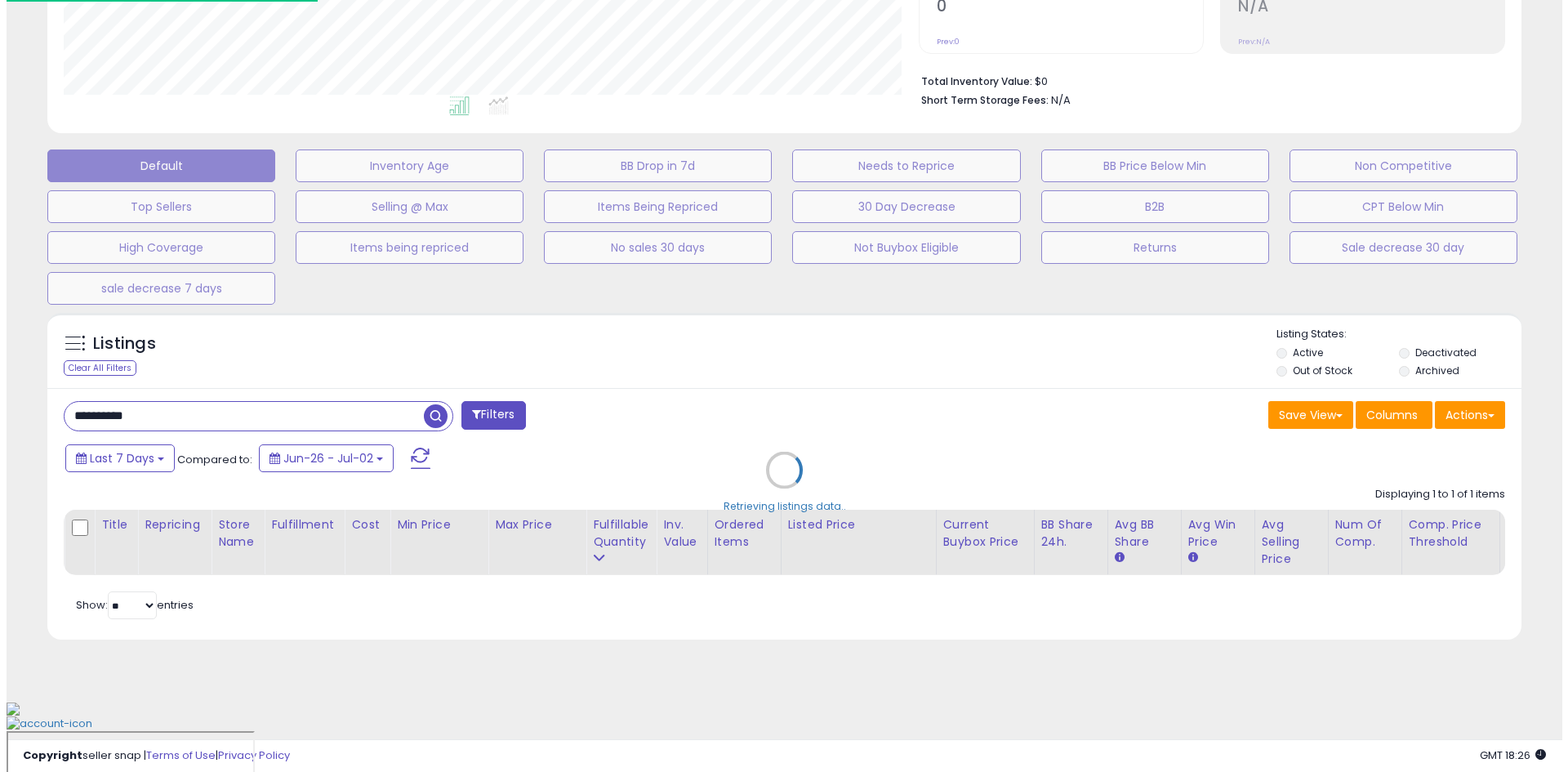 scroll, scrollTop: 306, scrollLeft: 0, axis: vertical 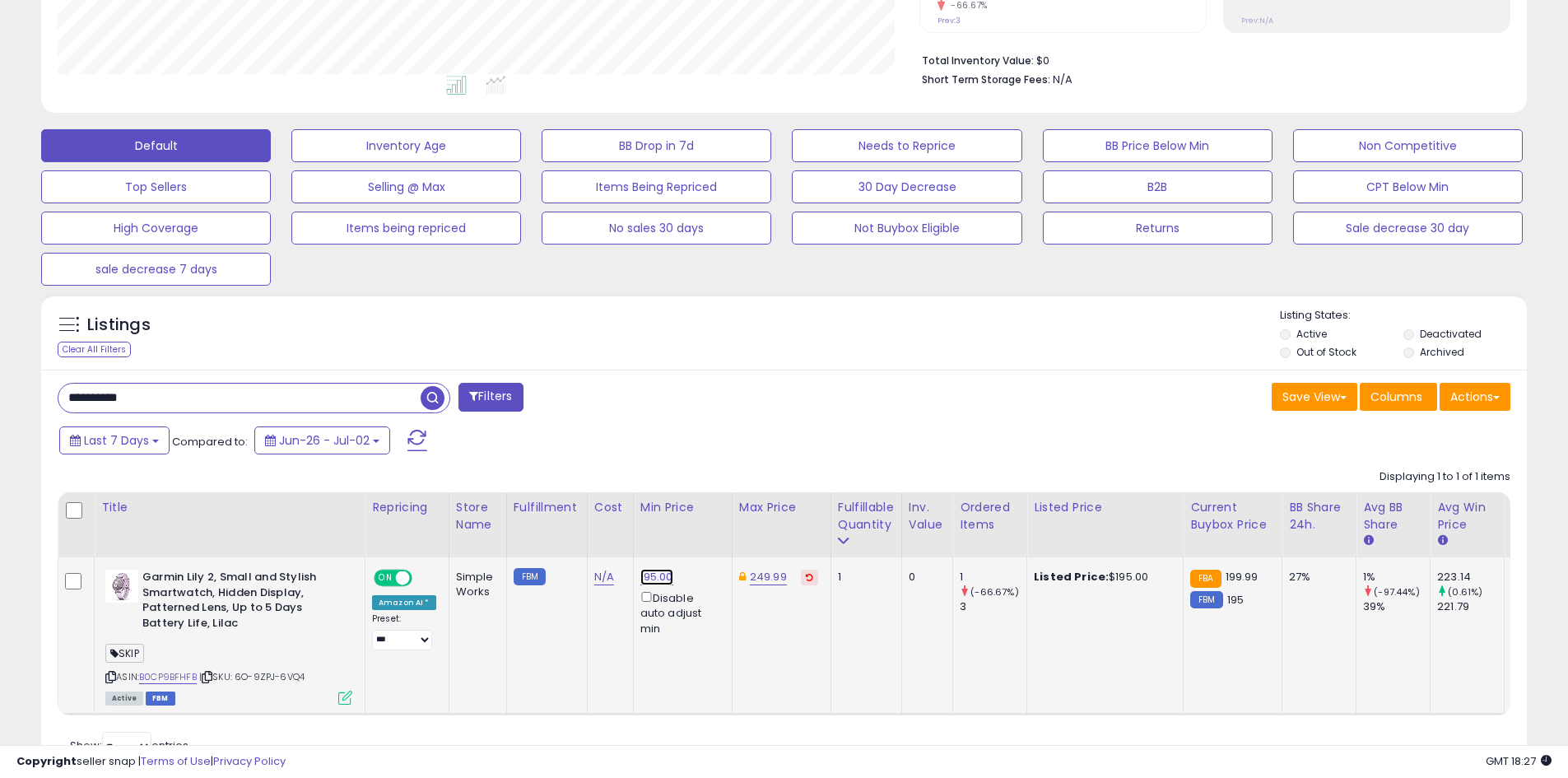 click on "195.00" at bounding box center [657, 577] 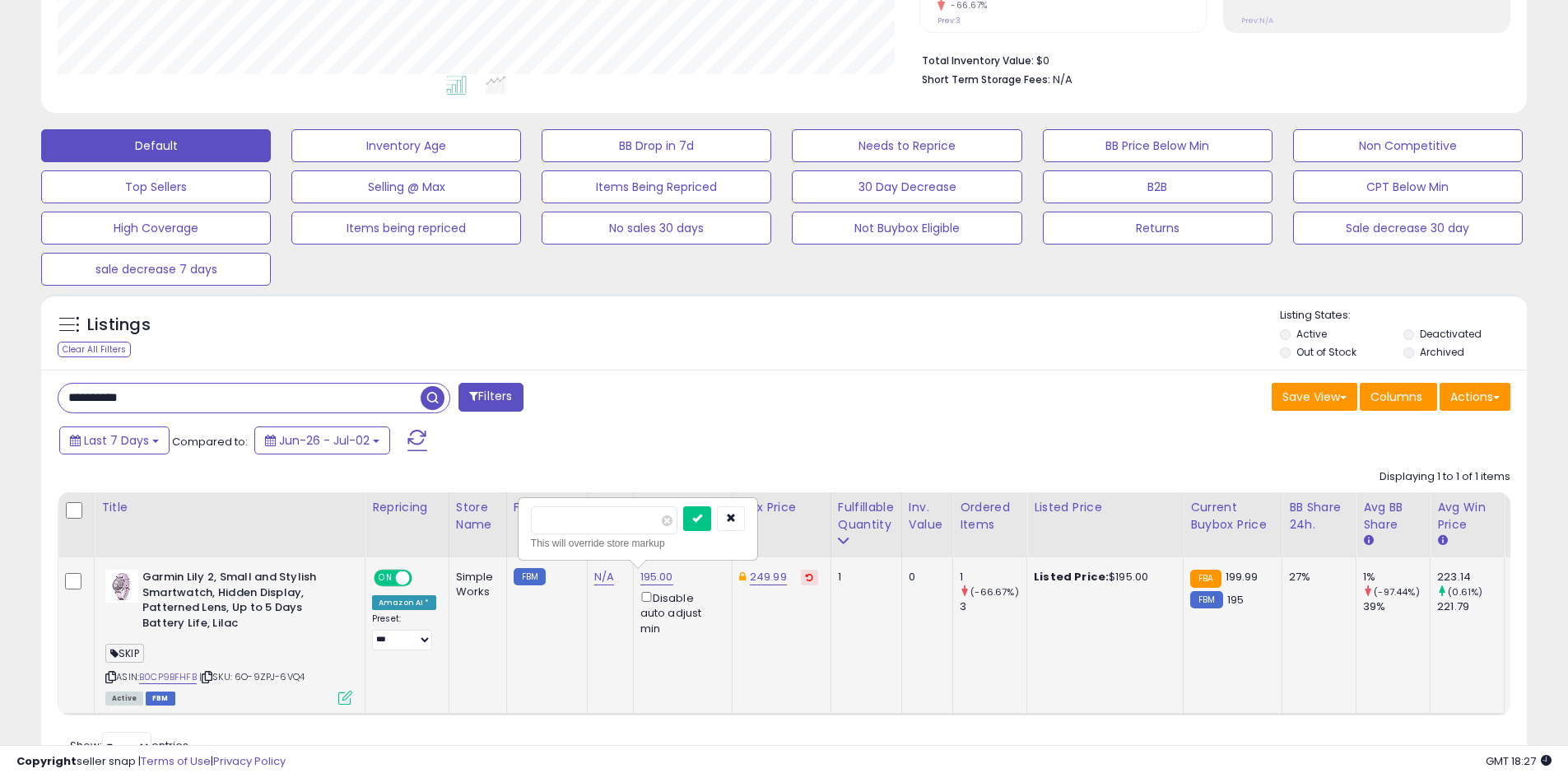 type on "***" 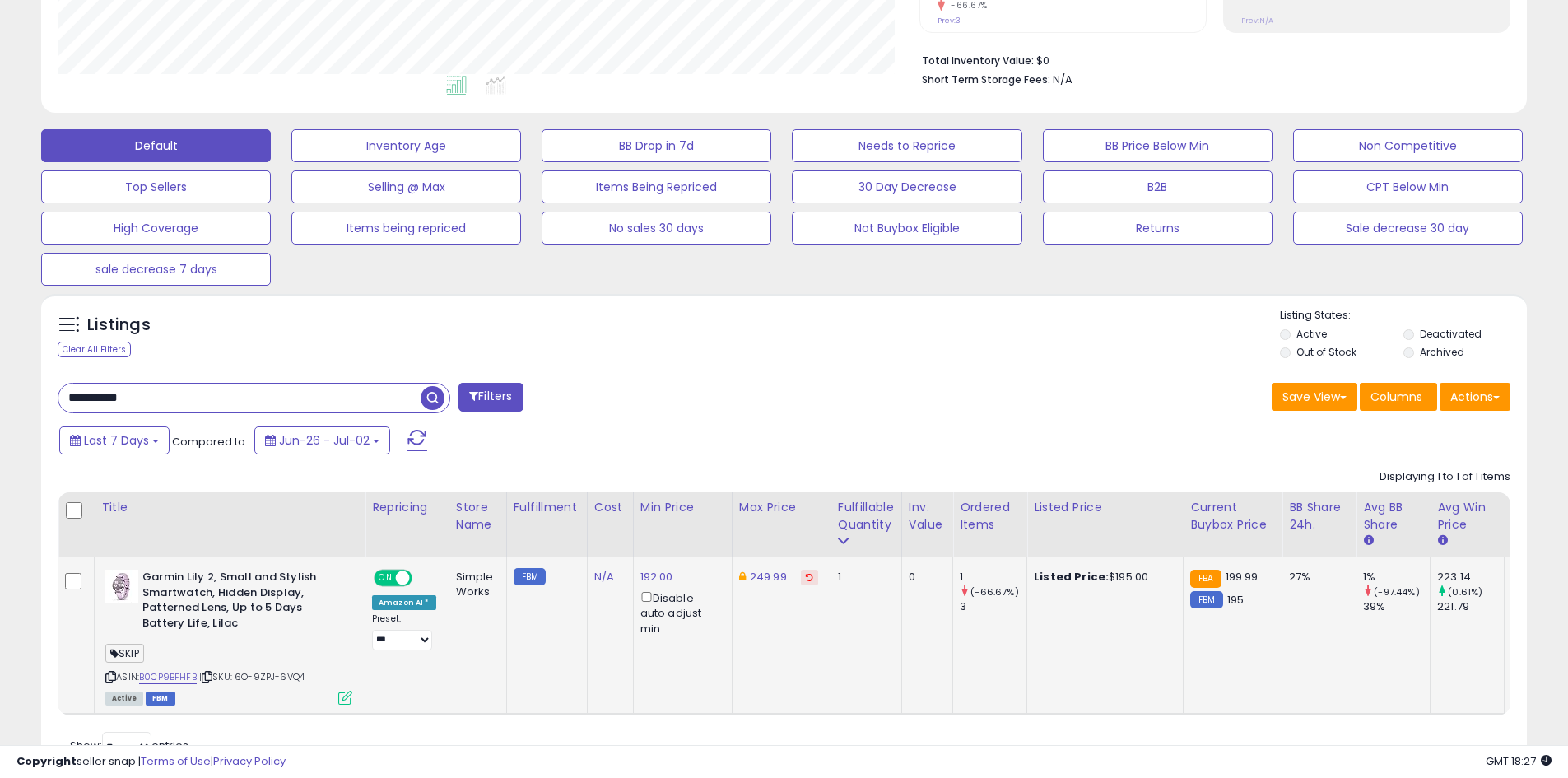 click on "**********" at bounding box center [240, 398] 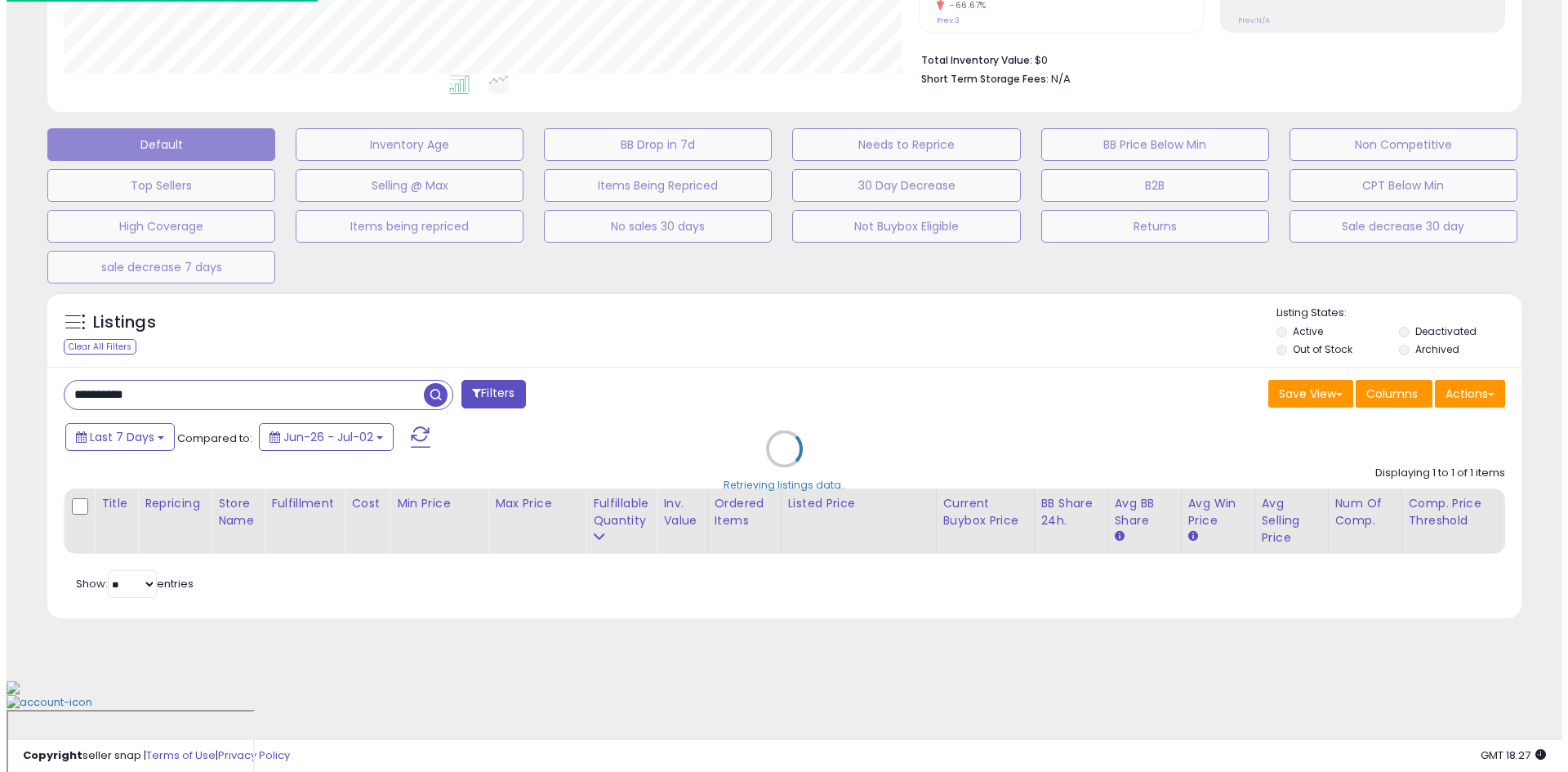 scroll, scrollTop: 306, scrollLeft: 0, axis: vertical 